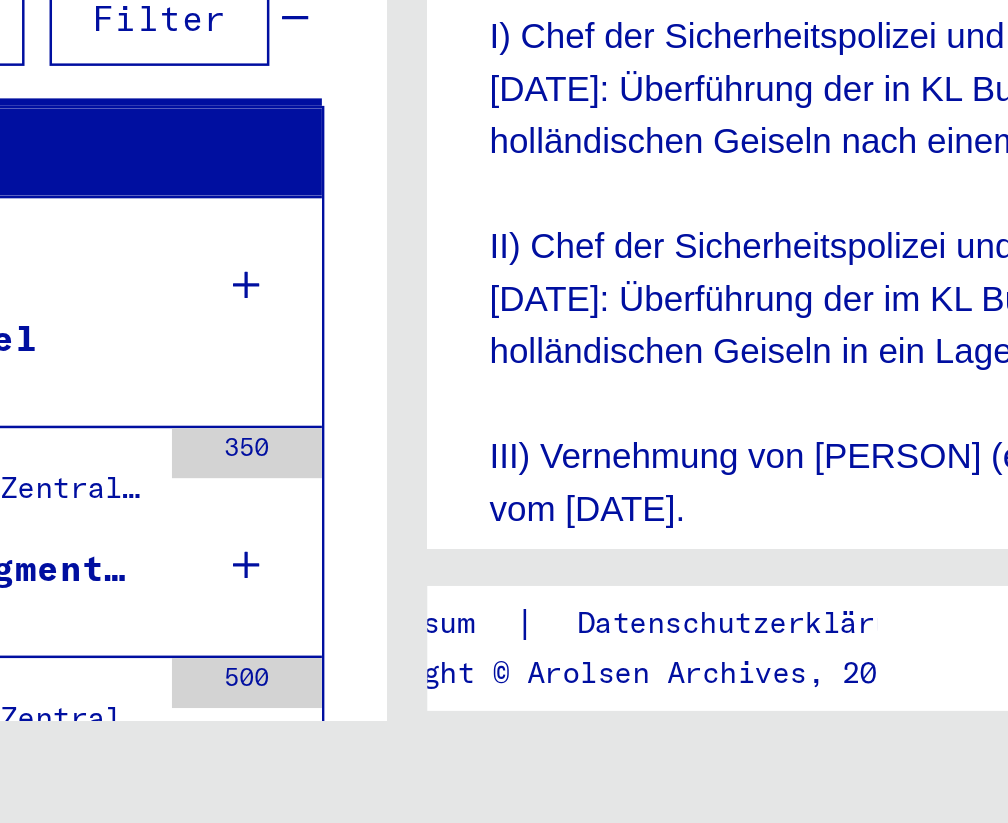 scroll, scrollTop: 0, scrollLeft: 0, axis: both 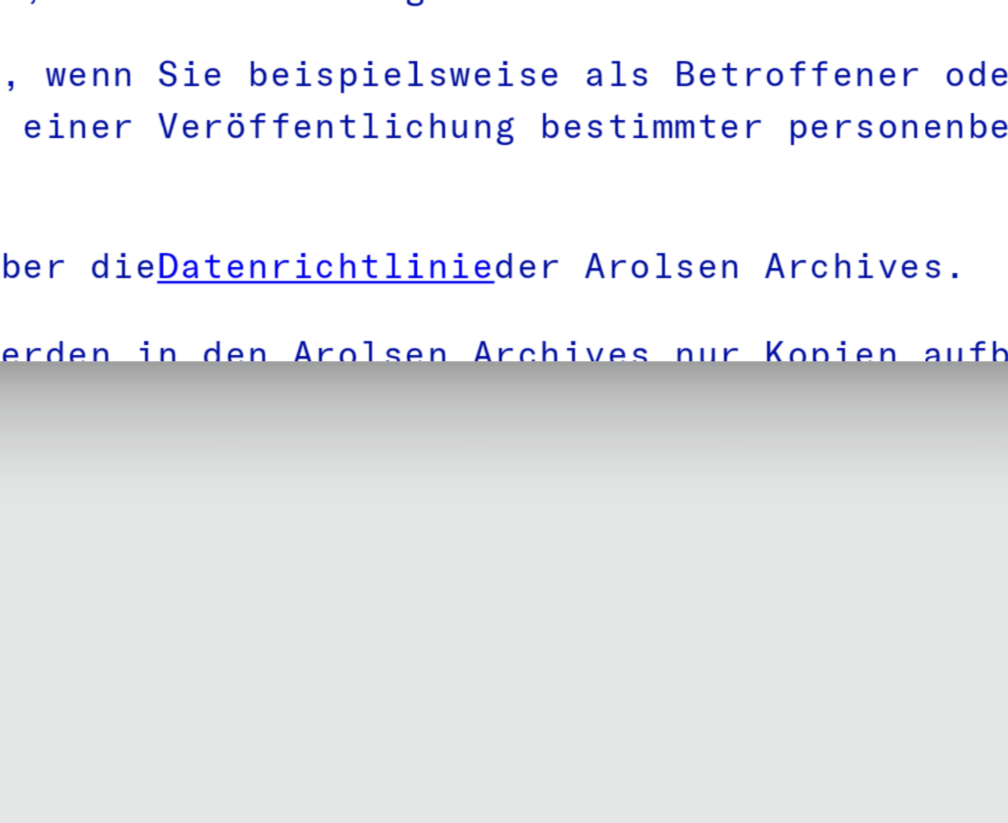 type on "******" 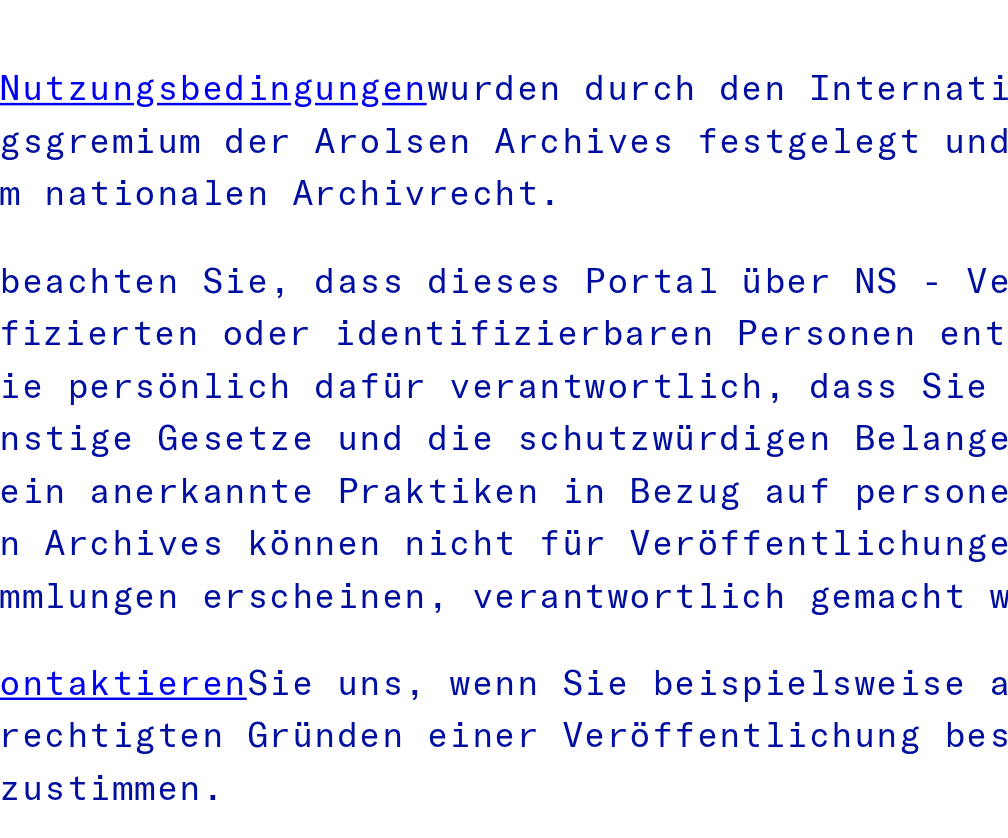 scroll, scrollTop: 0, scrollLeft: 0, axis: both 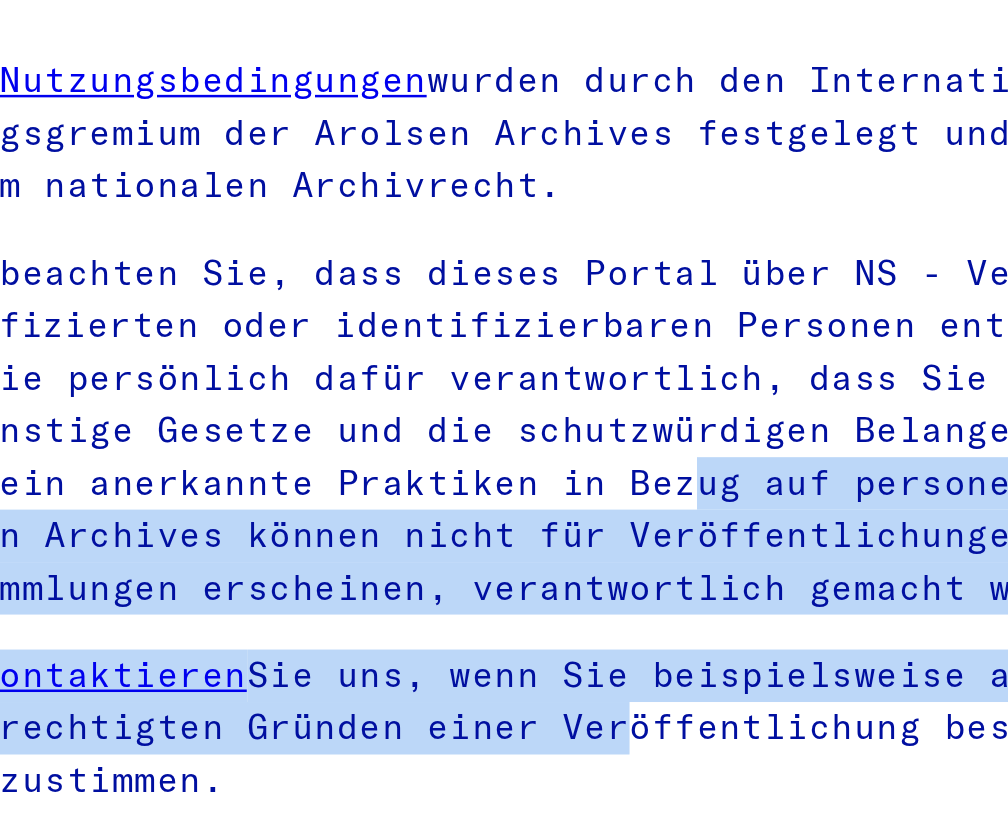 drag, startPoint x: 264, startPoint y: 183, endPoint x: 226, endPoint y: 298, distance: 121.11565 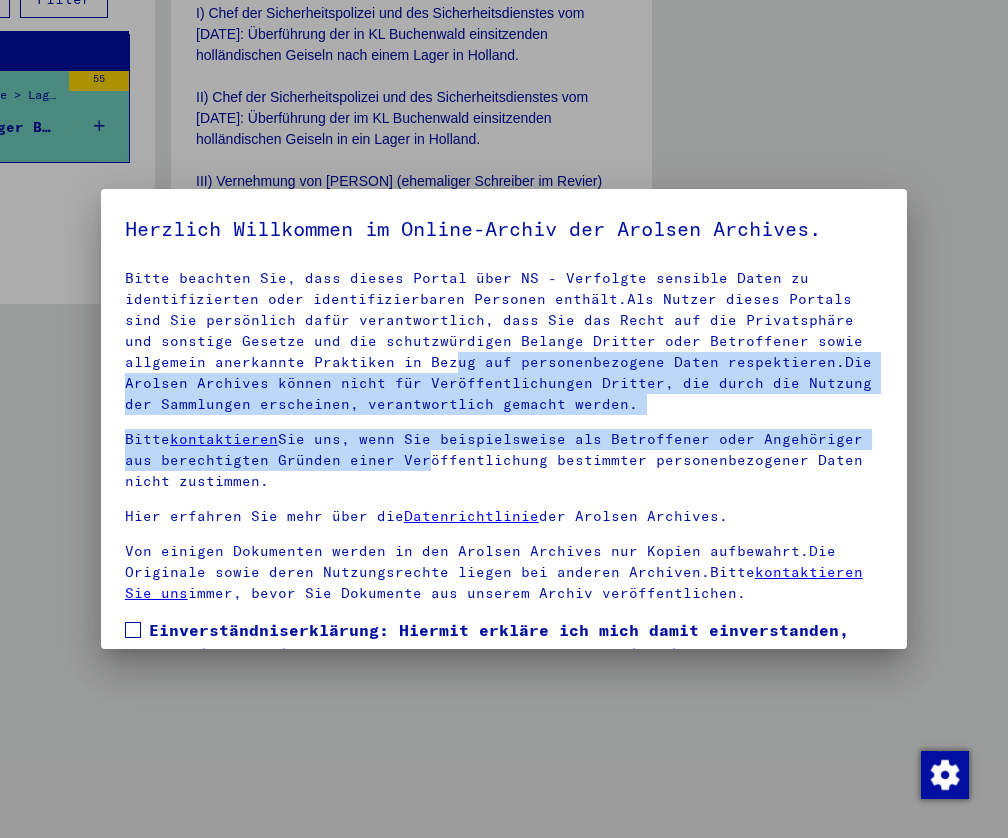 scroll, scrollTop: 88, scrollLeft: 0, axis: vertical 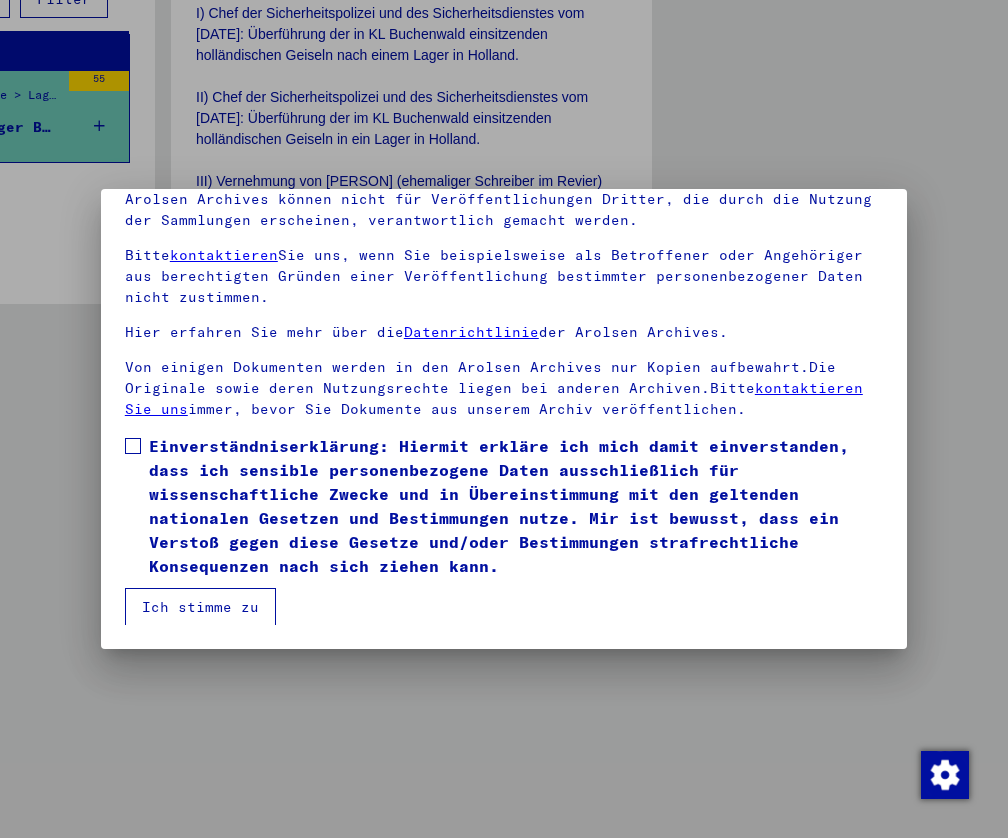 click at bounding box center (133, 446) 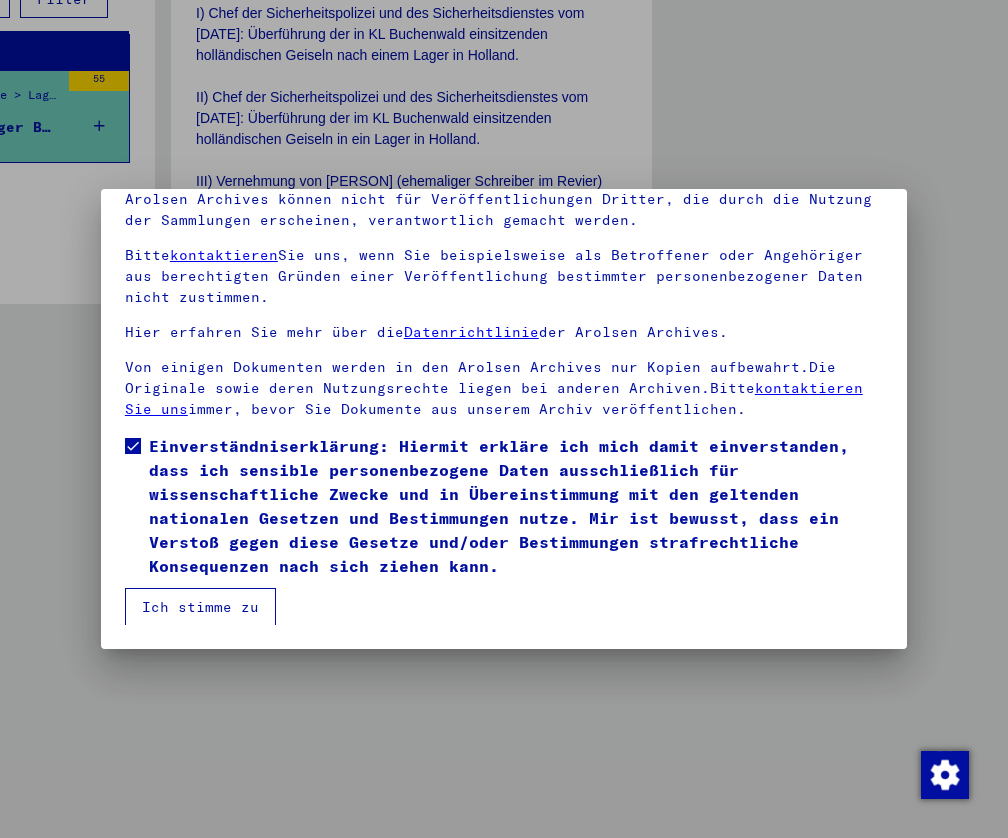 click on "Ich stimme zu" at bounding box center [200, 607] 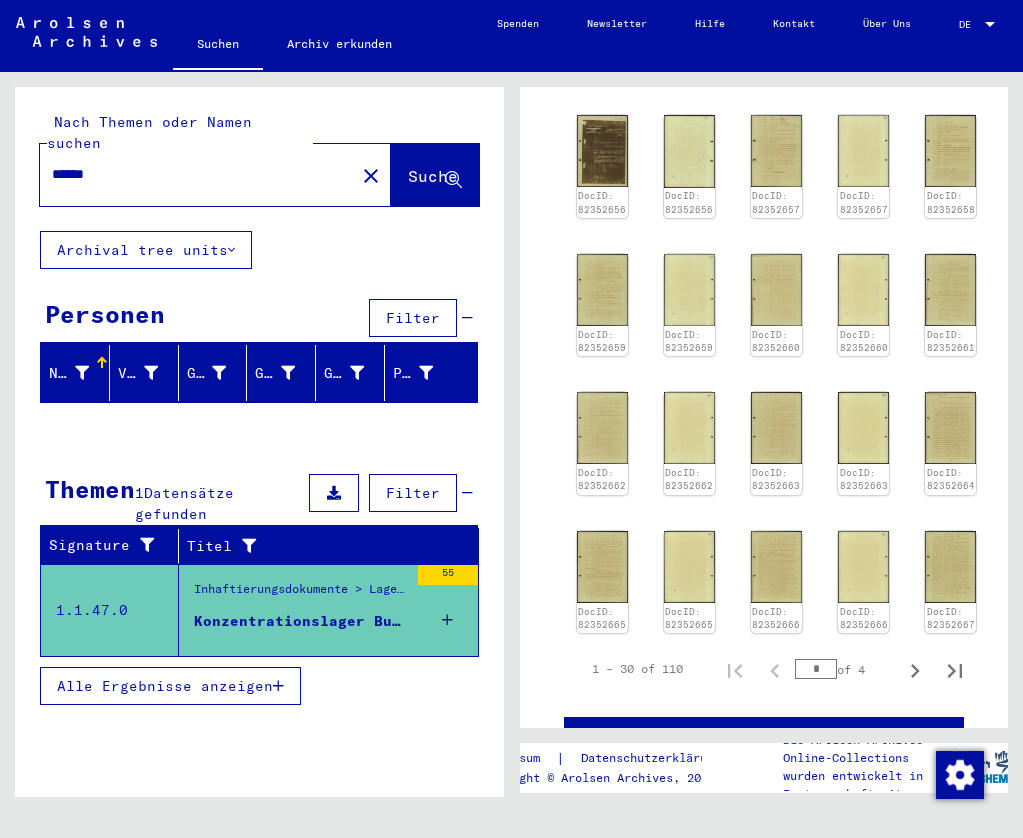 scroll, scrollTop: 941, scrollLeft: 0, axis: vertical 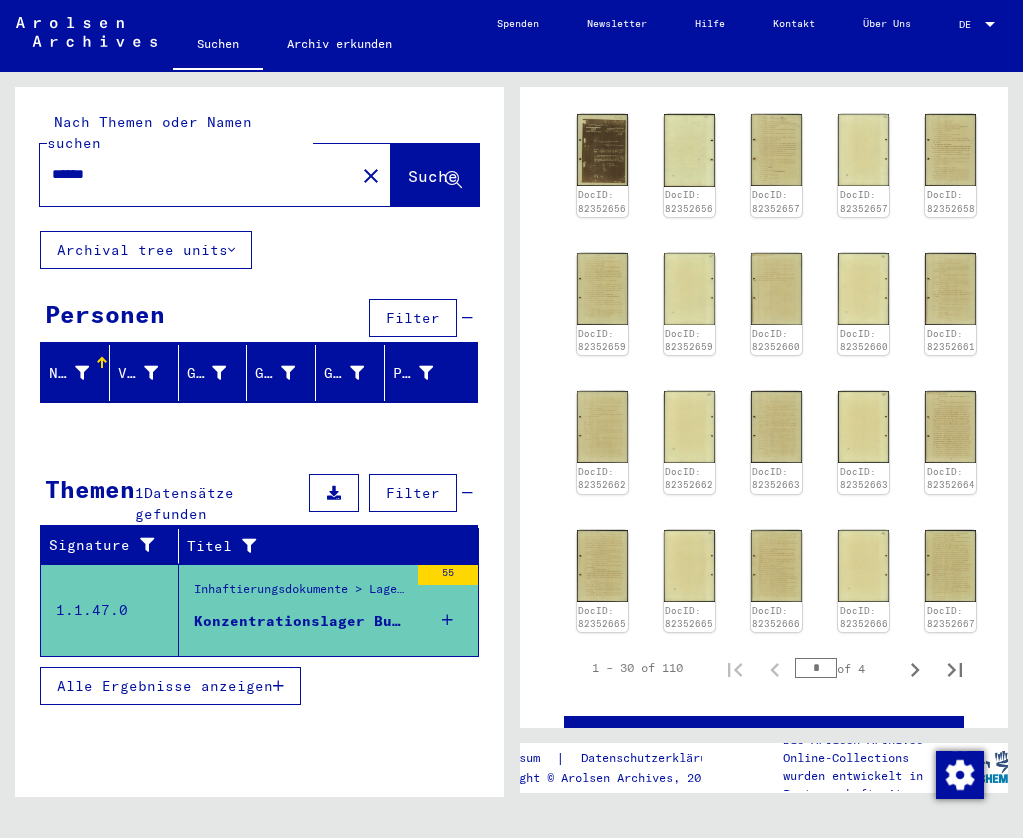 click 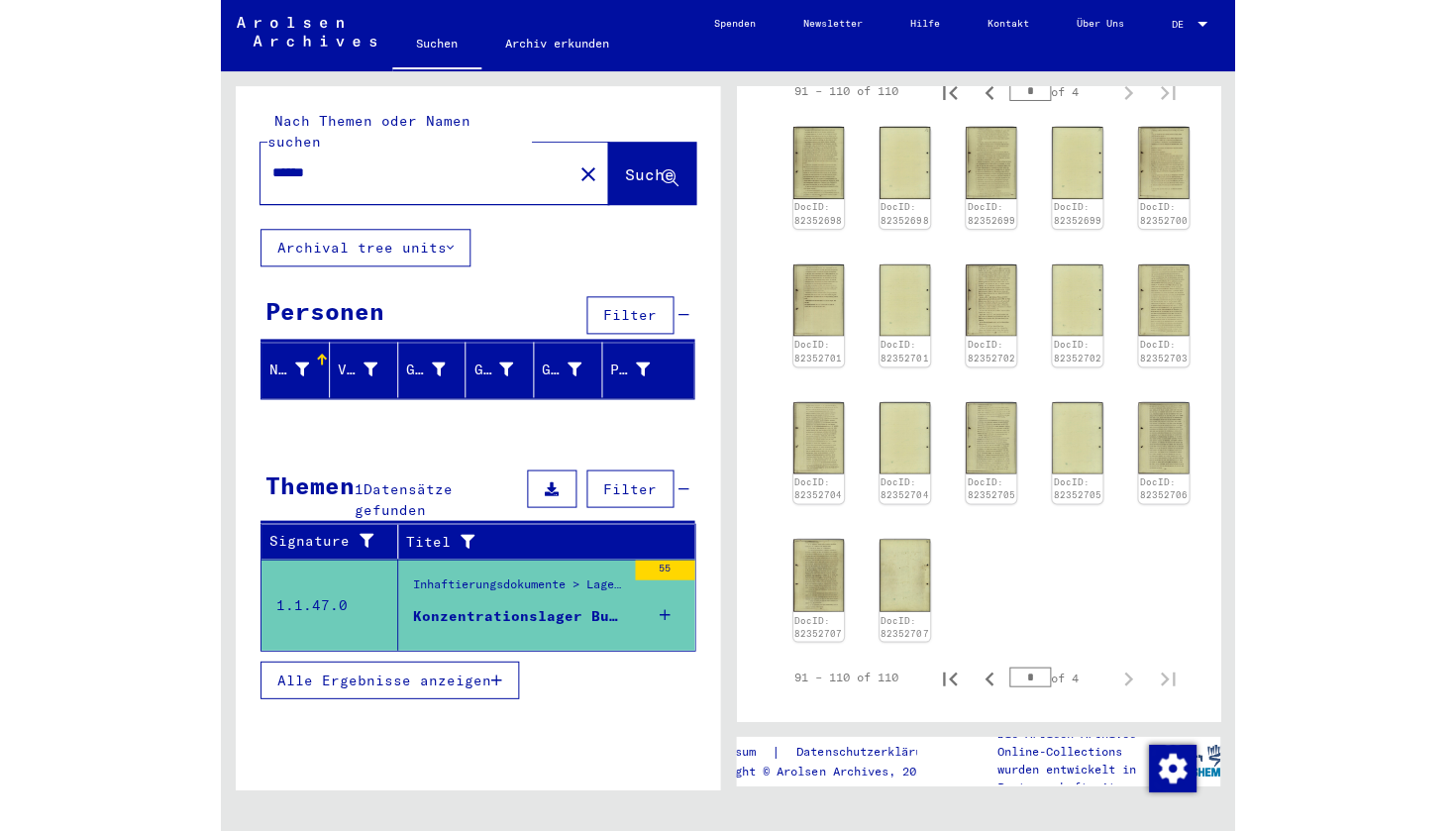 scroll, scrollTop: 779, scrollLeft: 0, axis: vertical 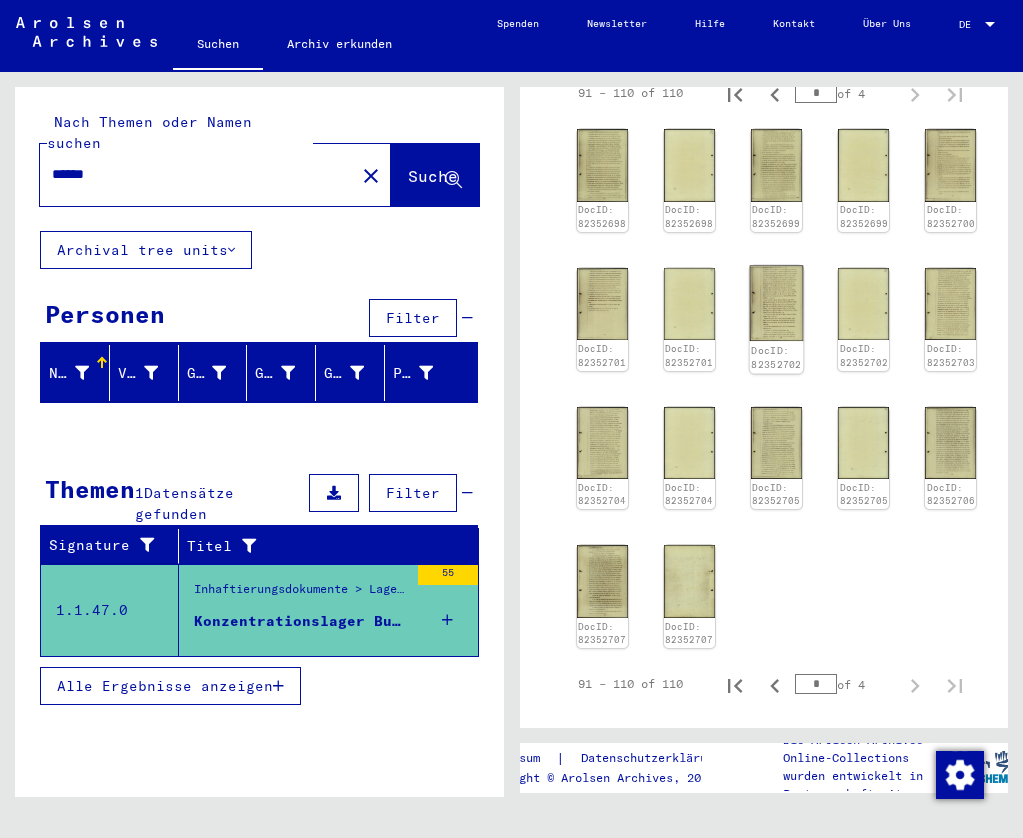 click 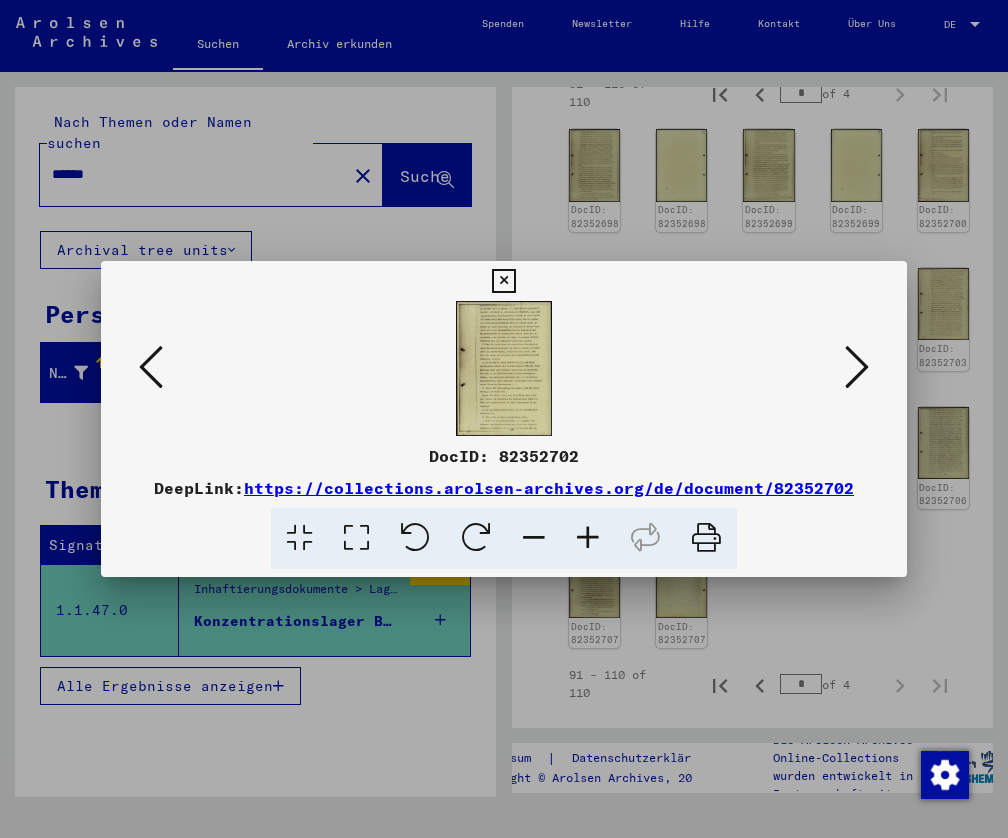 click at bounding box center [504, 368] 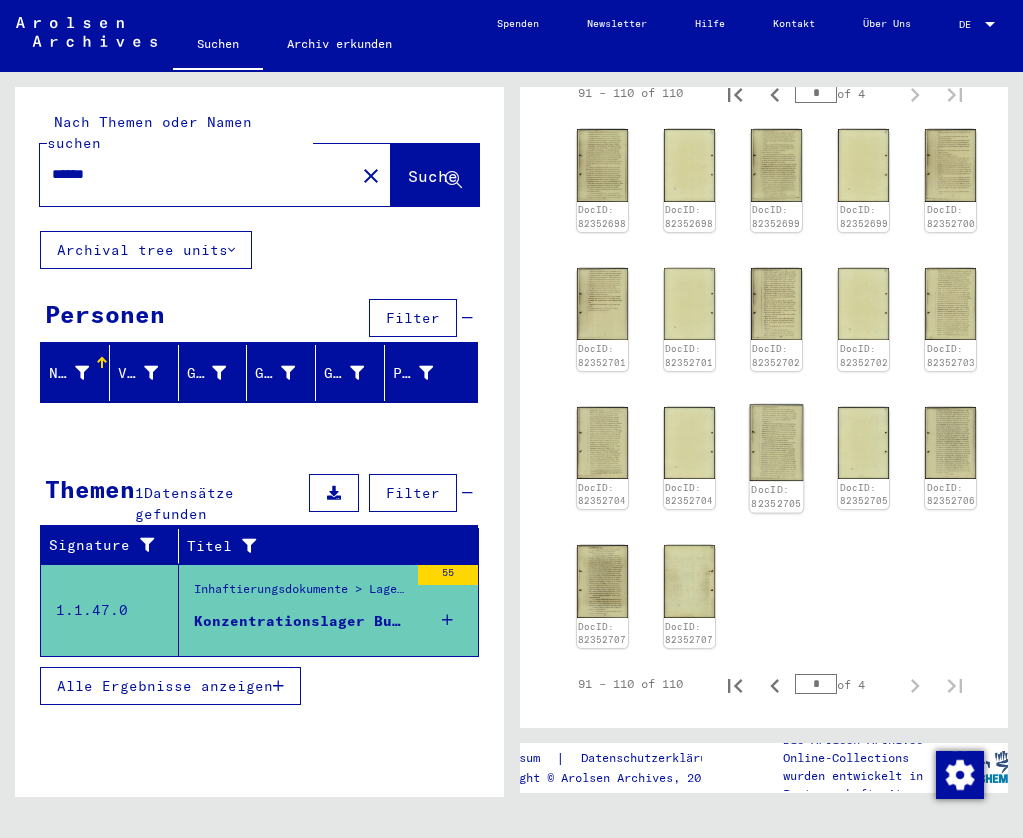 click 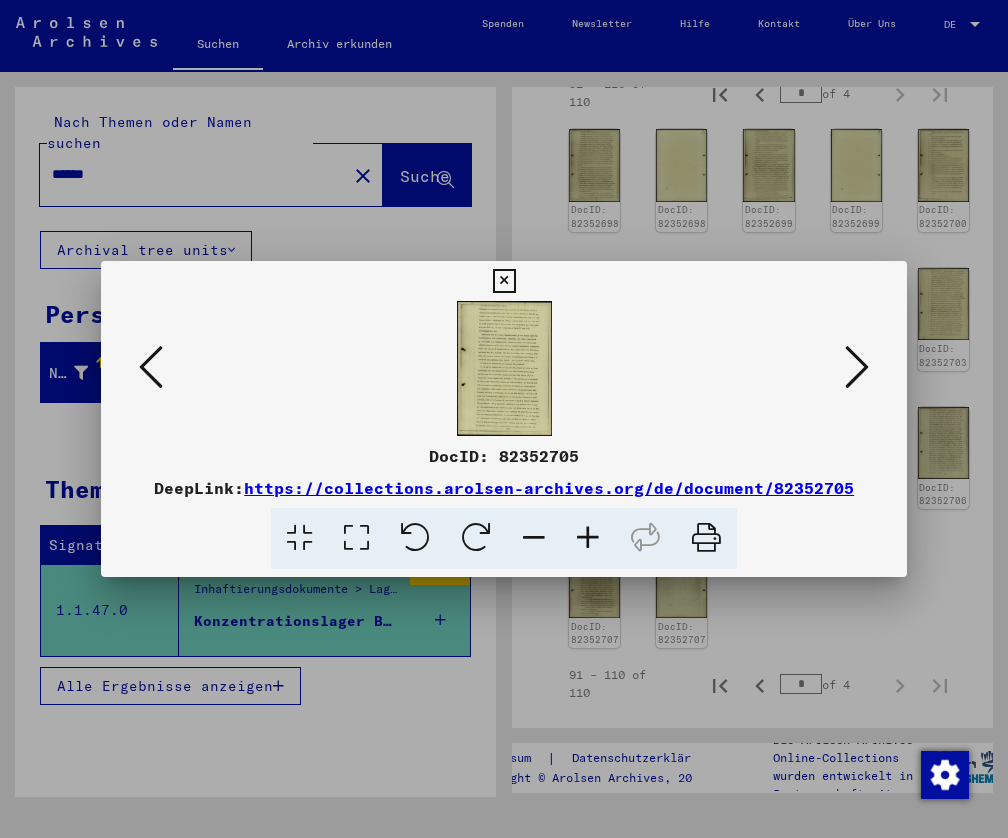 click at bounding box center (504, 368) 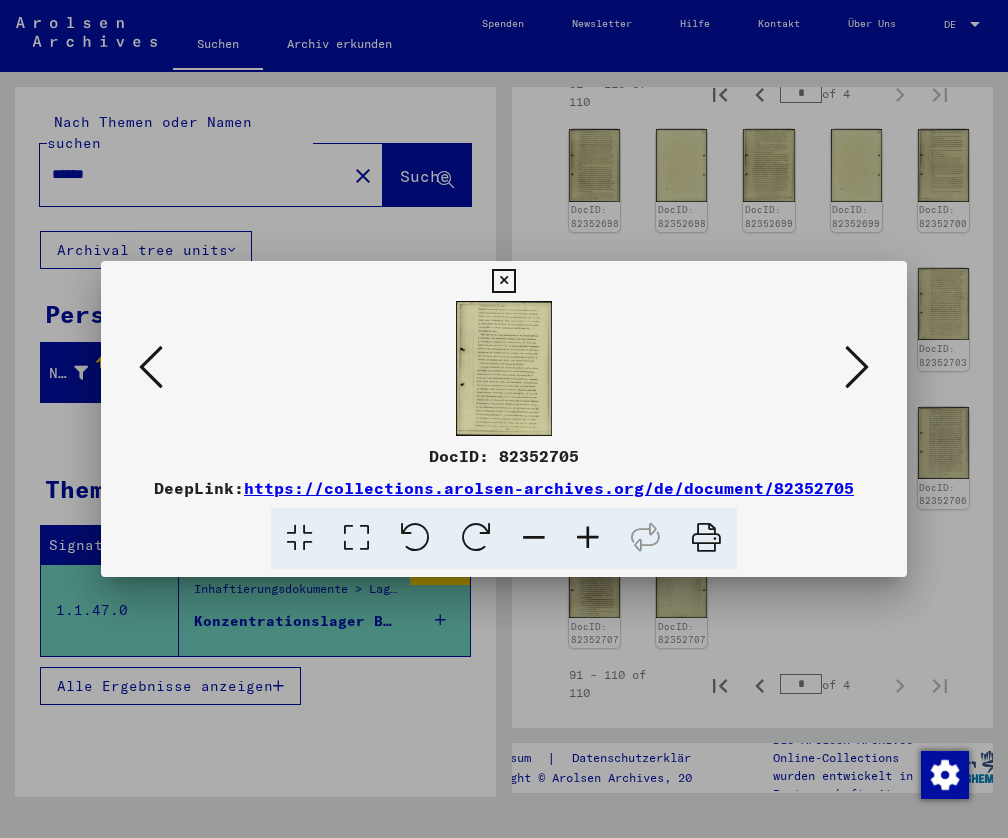 click at bounding box center (504, 368) 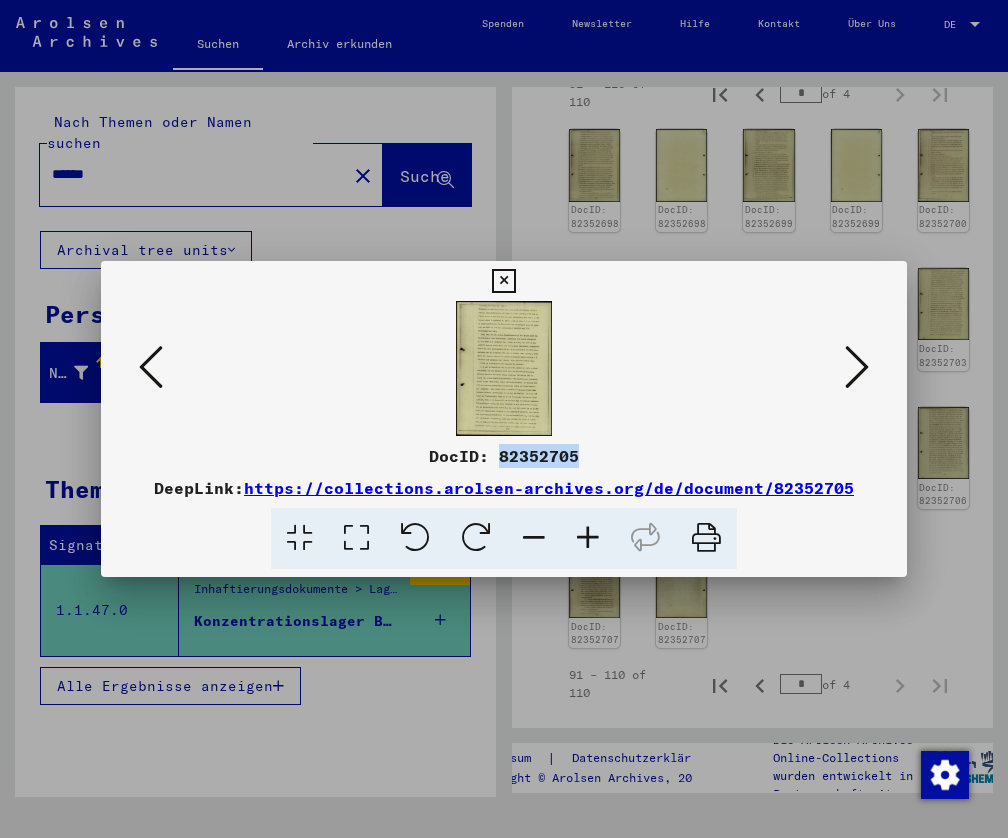 click on "DocID: 82352705" at bounding box center (504, 456) 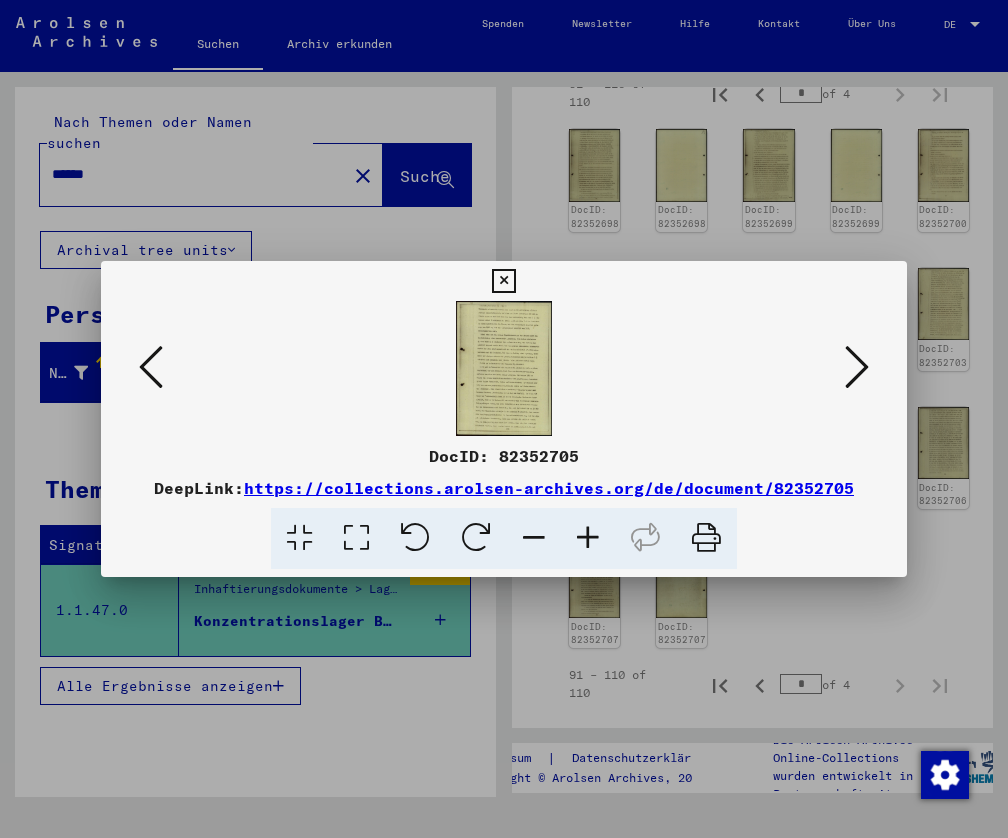 click on "DocID: 82352705  DeepLink:  https://collections.arolsen-archives.org/de/document/82352705" at bounding box center [504, 506] 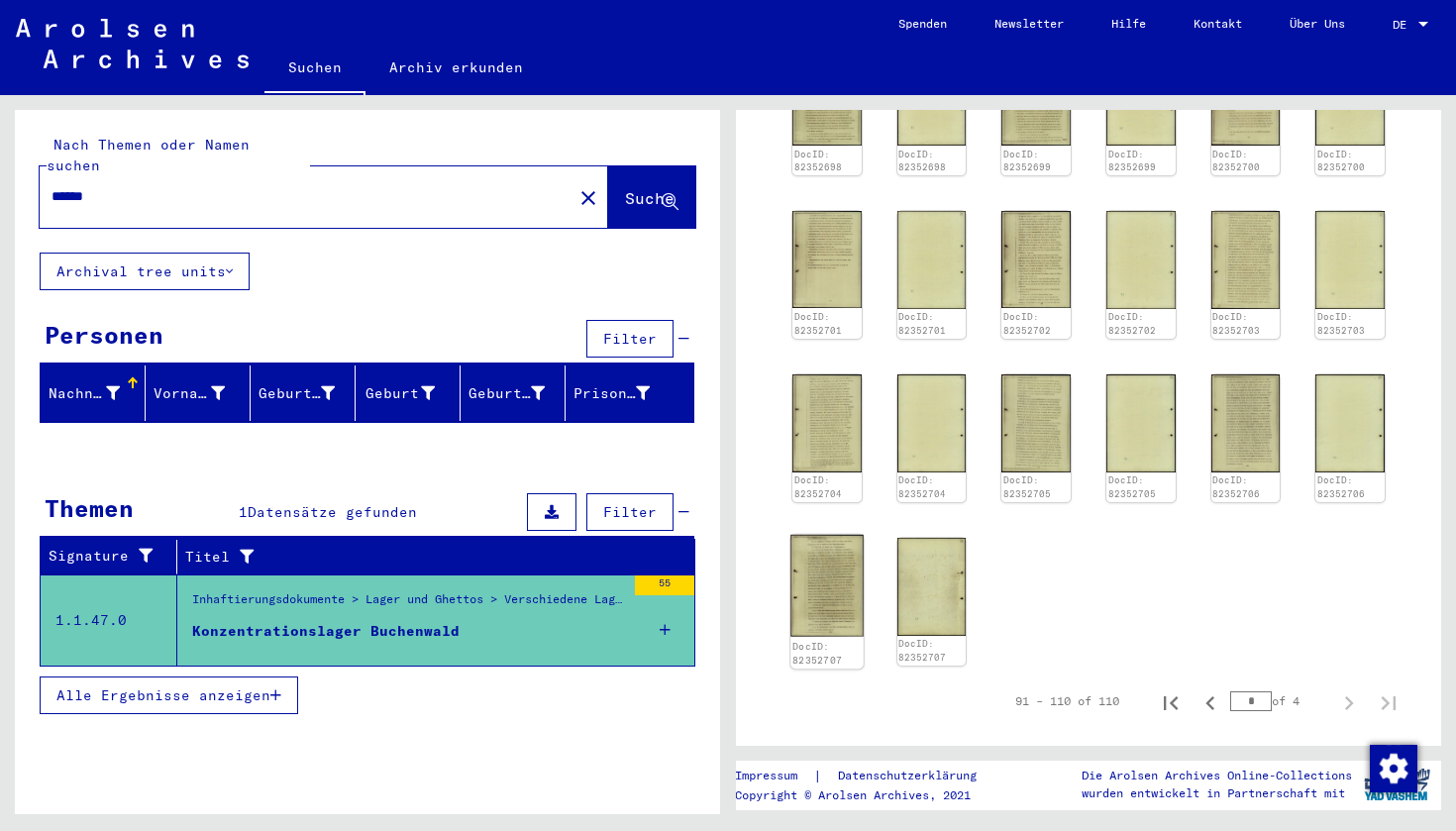 click 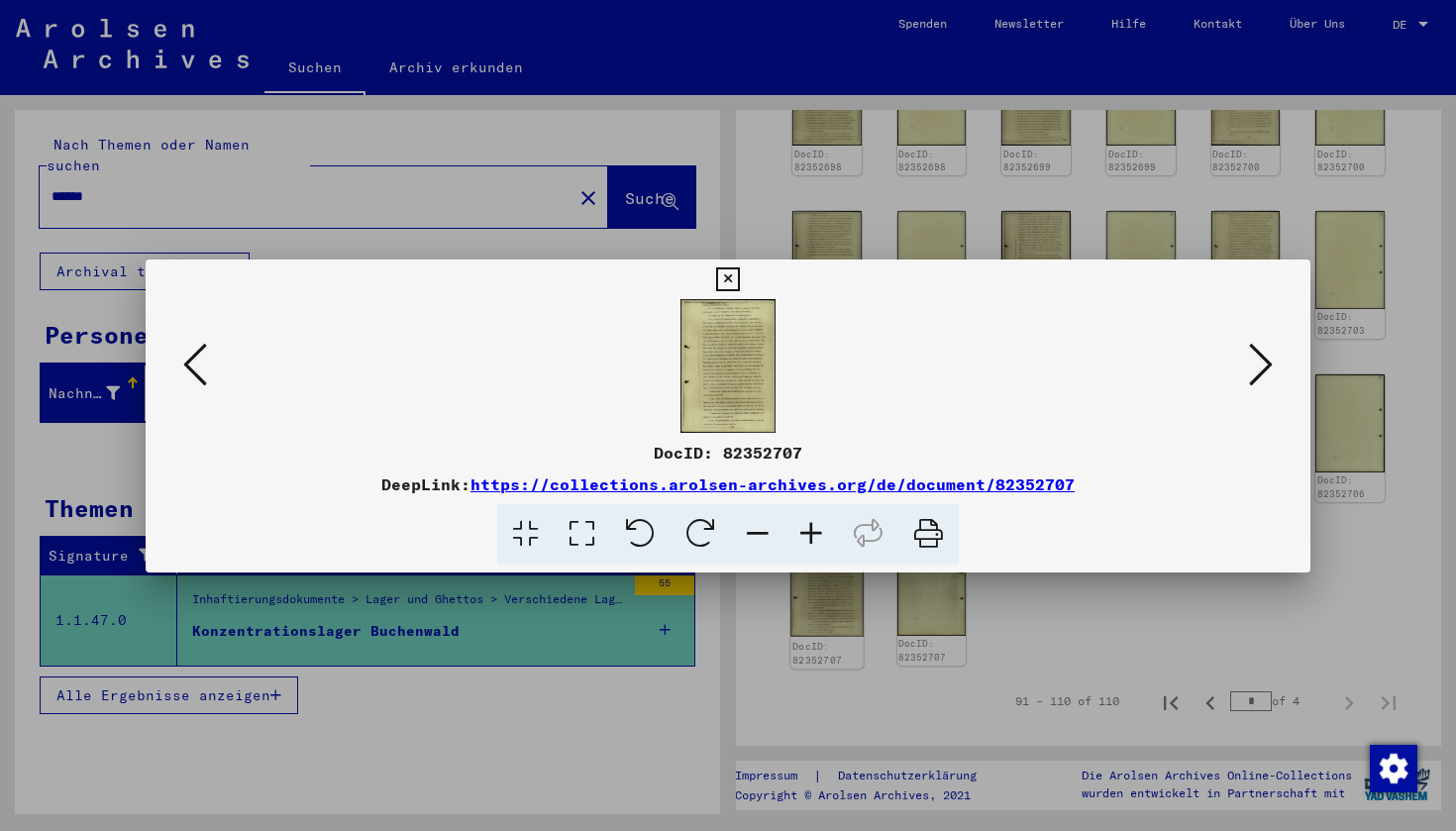 click on "DocID: 82352707  DeepLink:  https://collections.arolsen-archives.org/de/document/82352707" at bounding box center (728, 416) 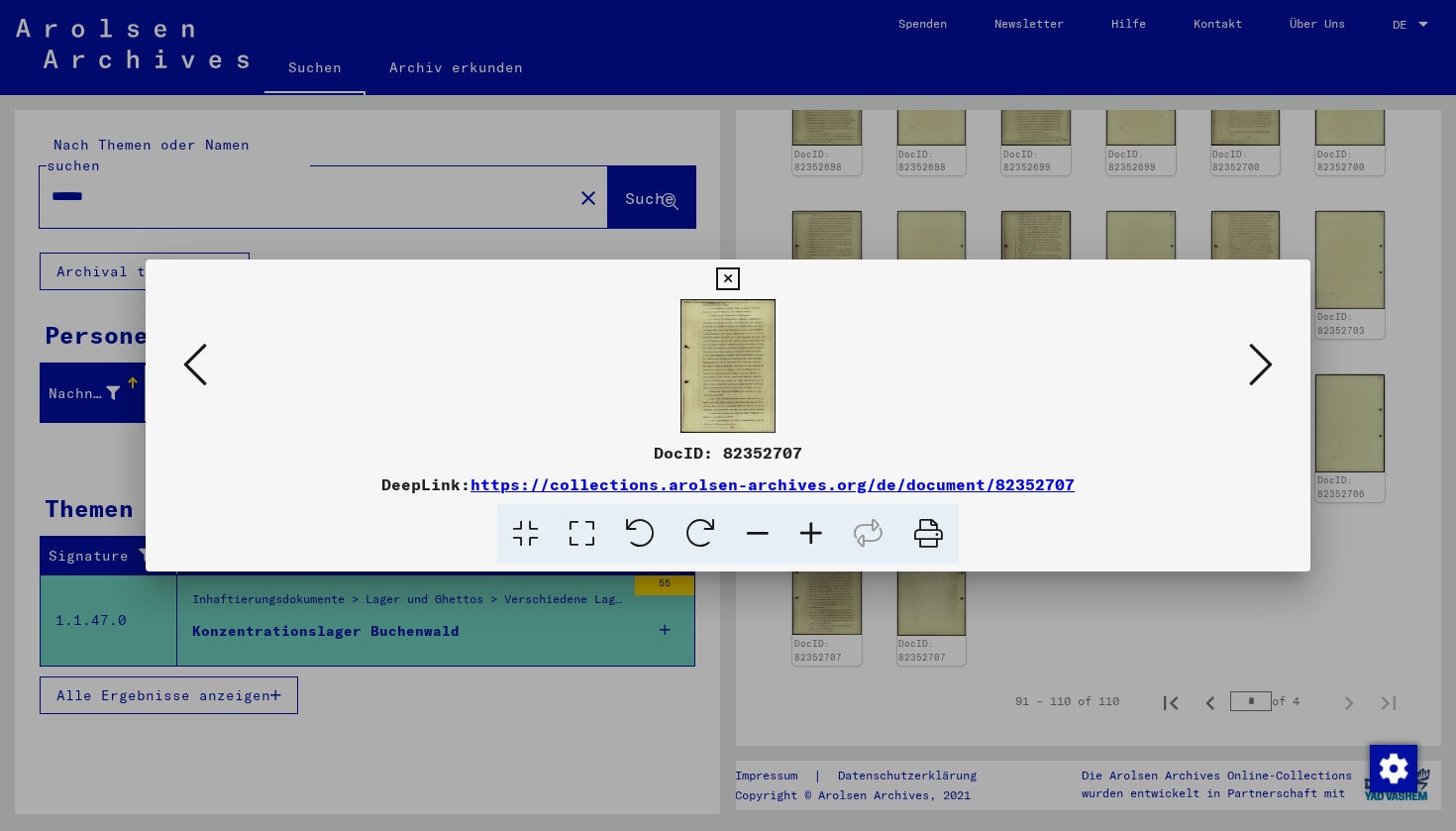 click at bounding box center [727, 279] 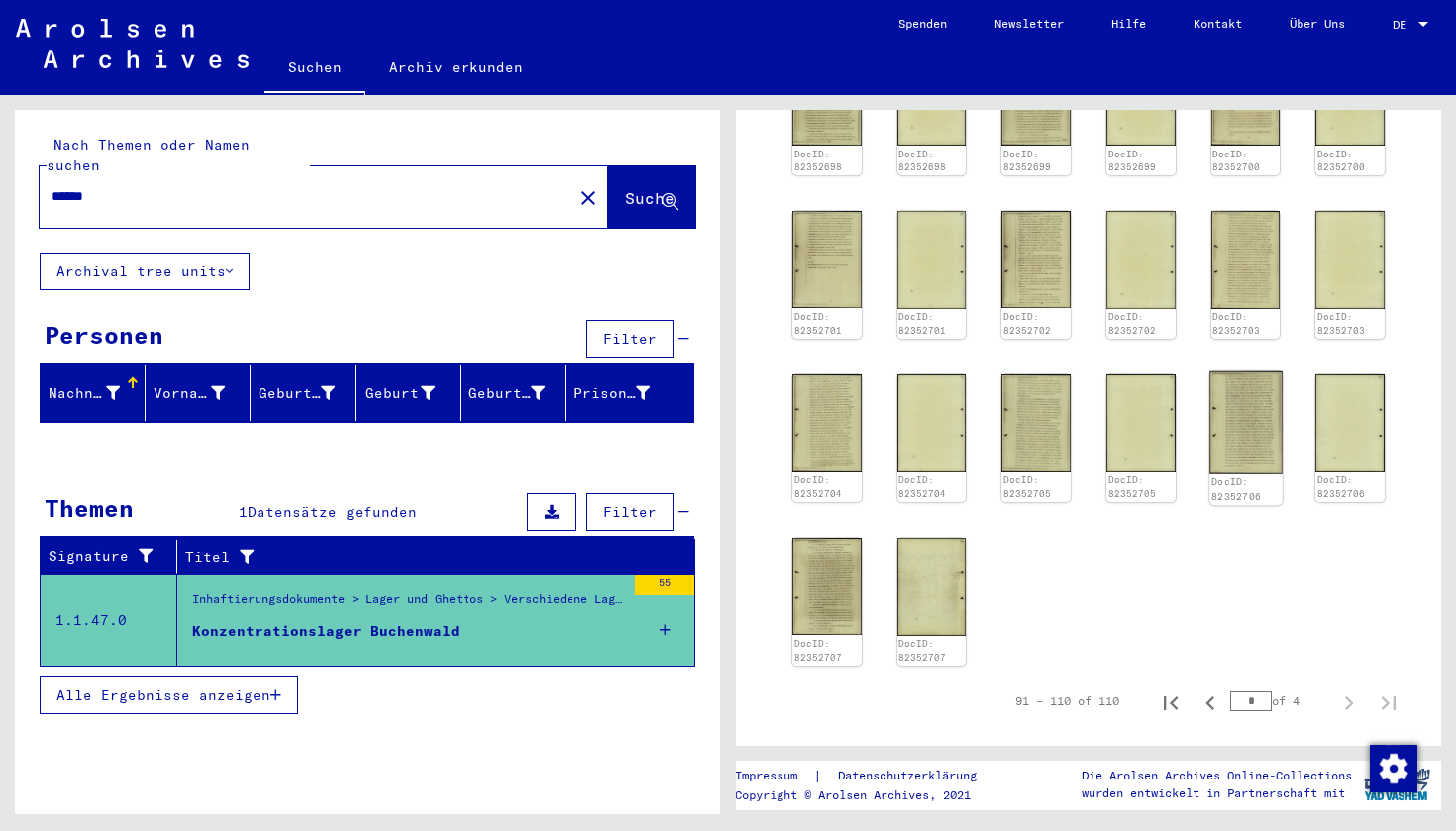 click 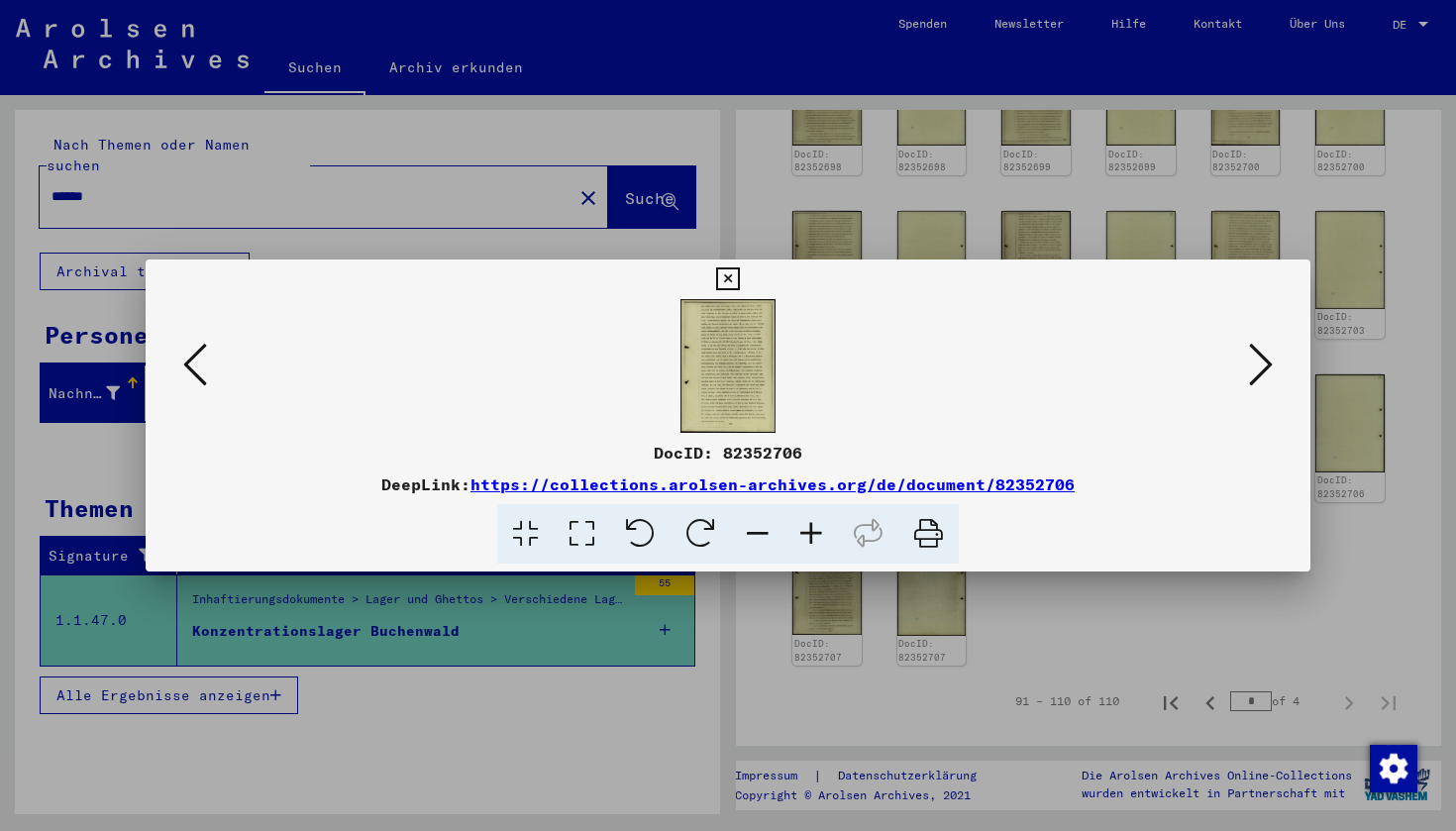 click at bounding box center (727, 279) 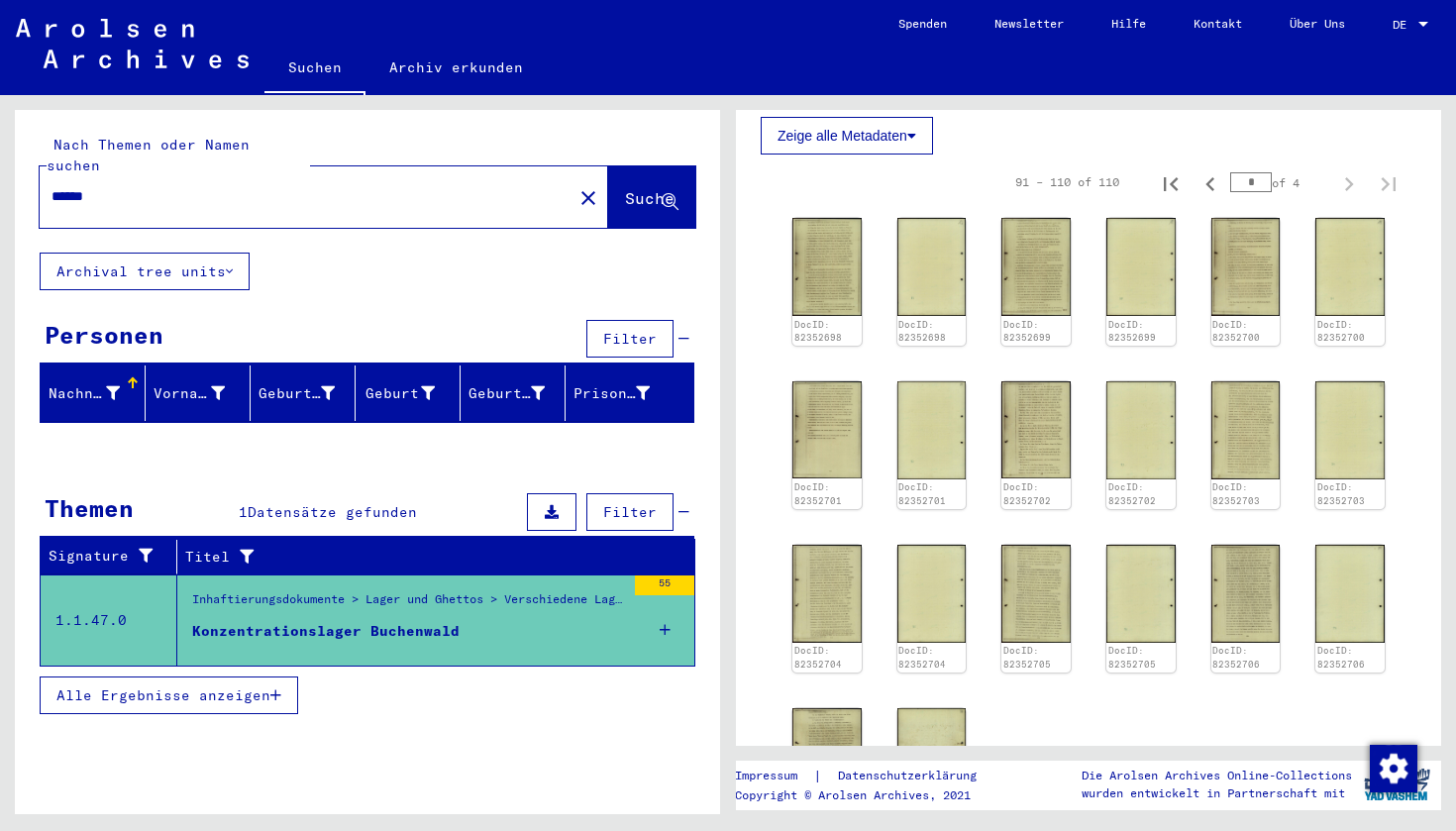 scroll, scrollTop: 532, scrollLeft: 0, axis: vertical 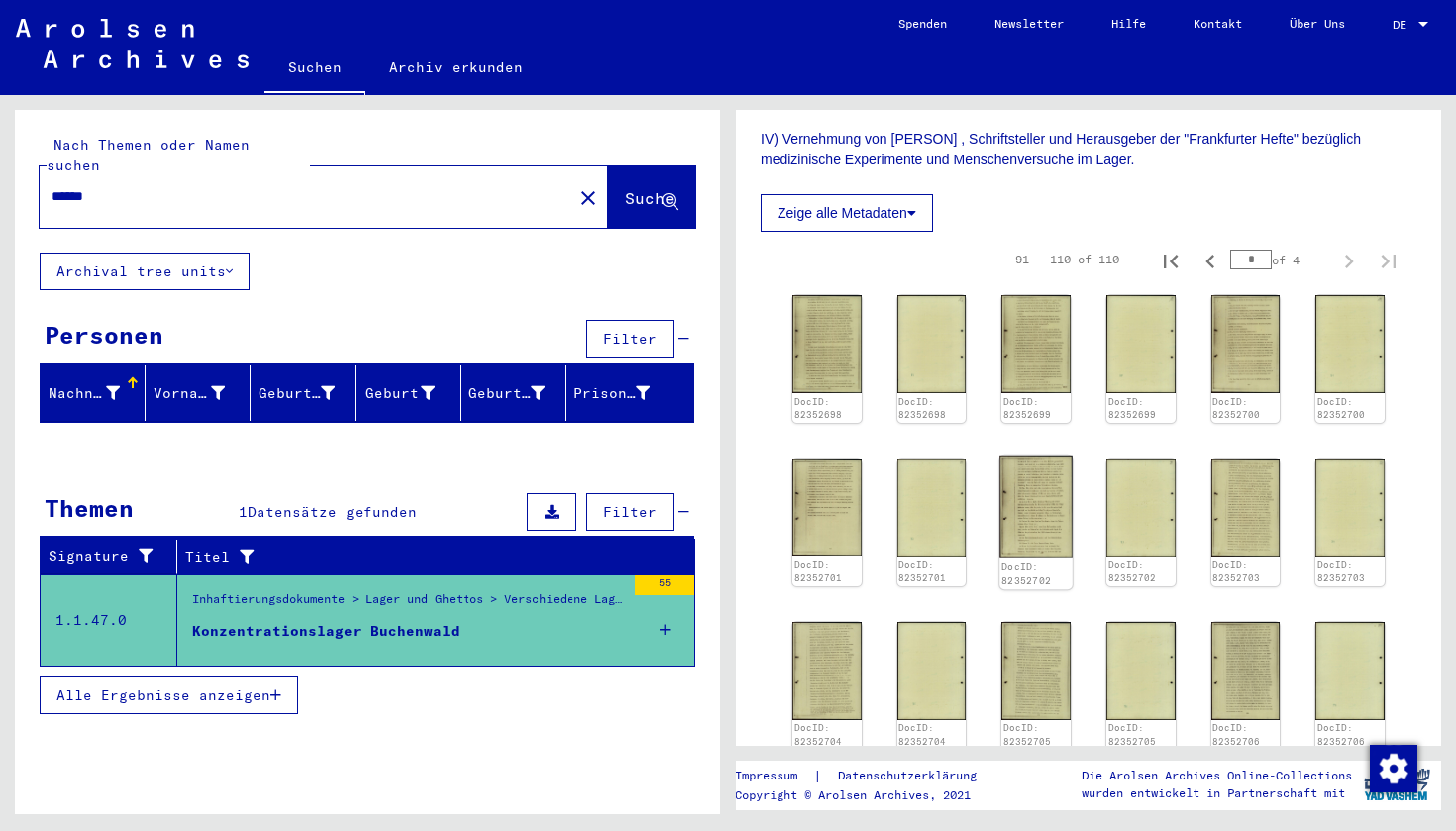 click 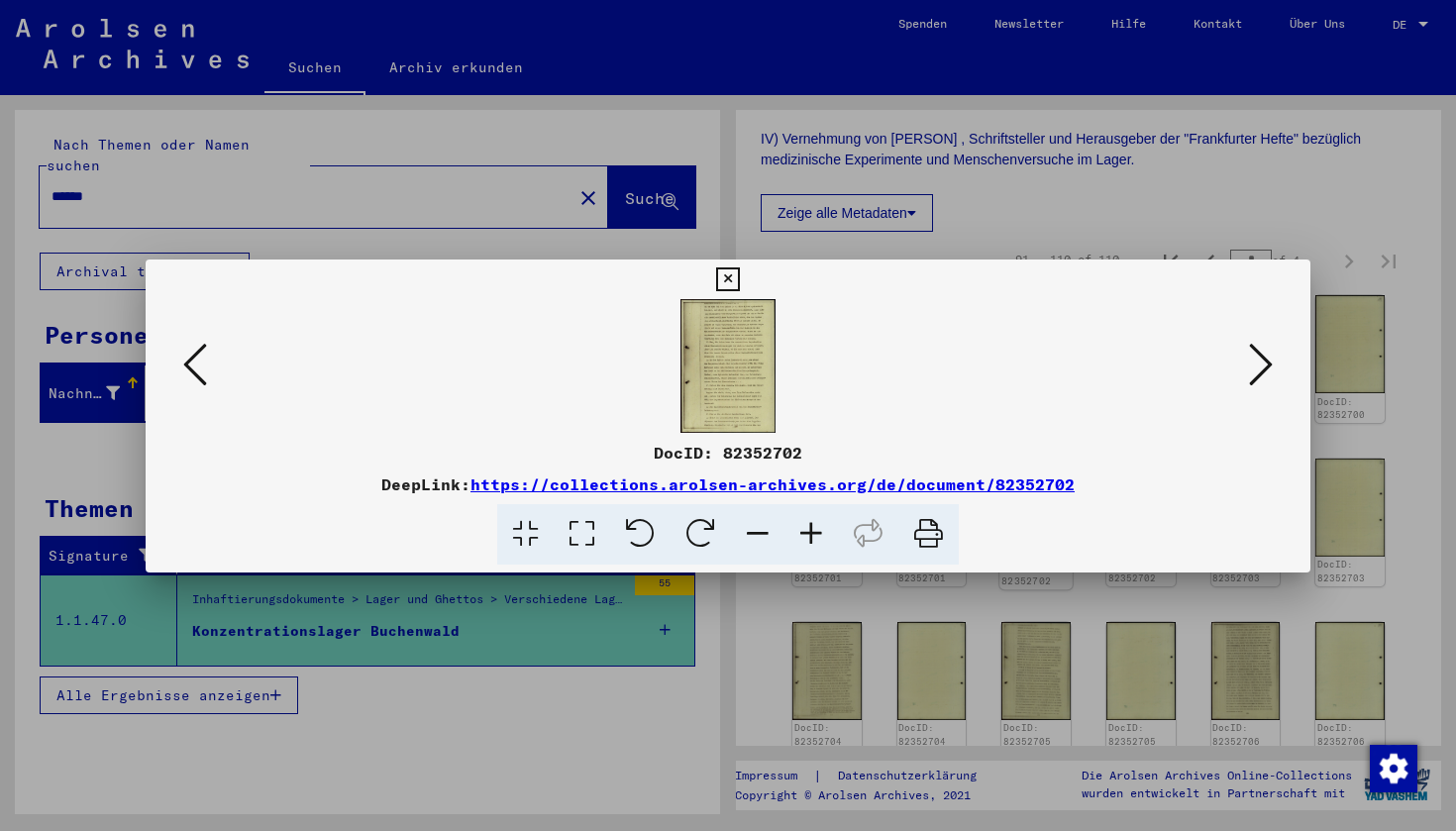 click at bounding box center (728, 534) 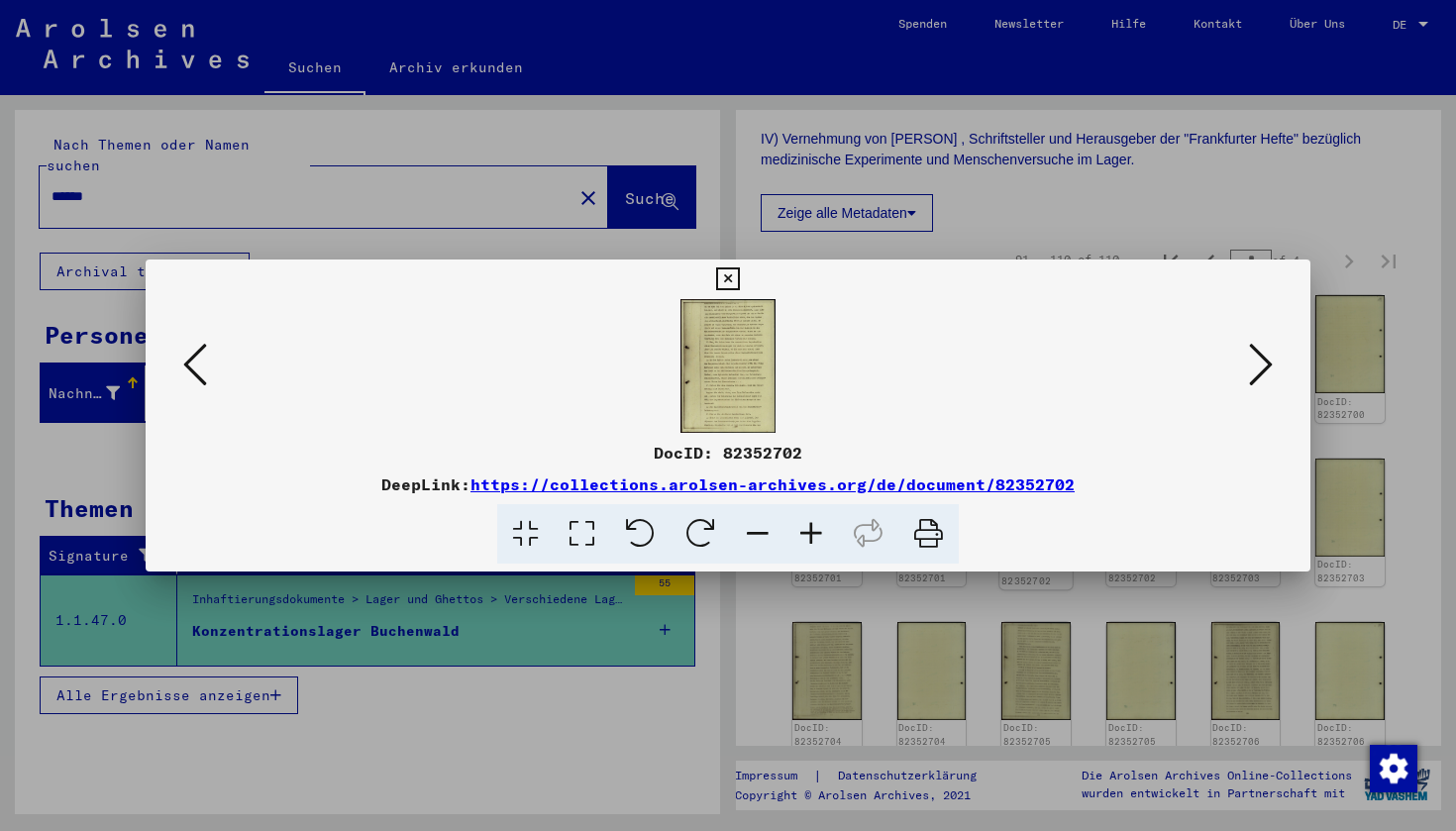 click at bounding box center [728, 534] 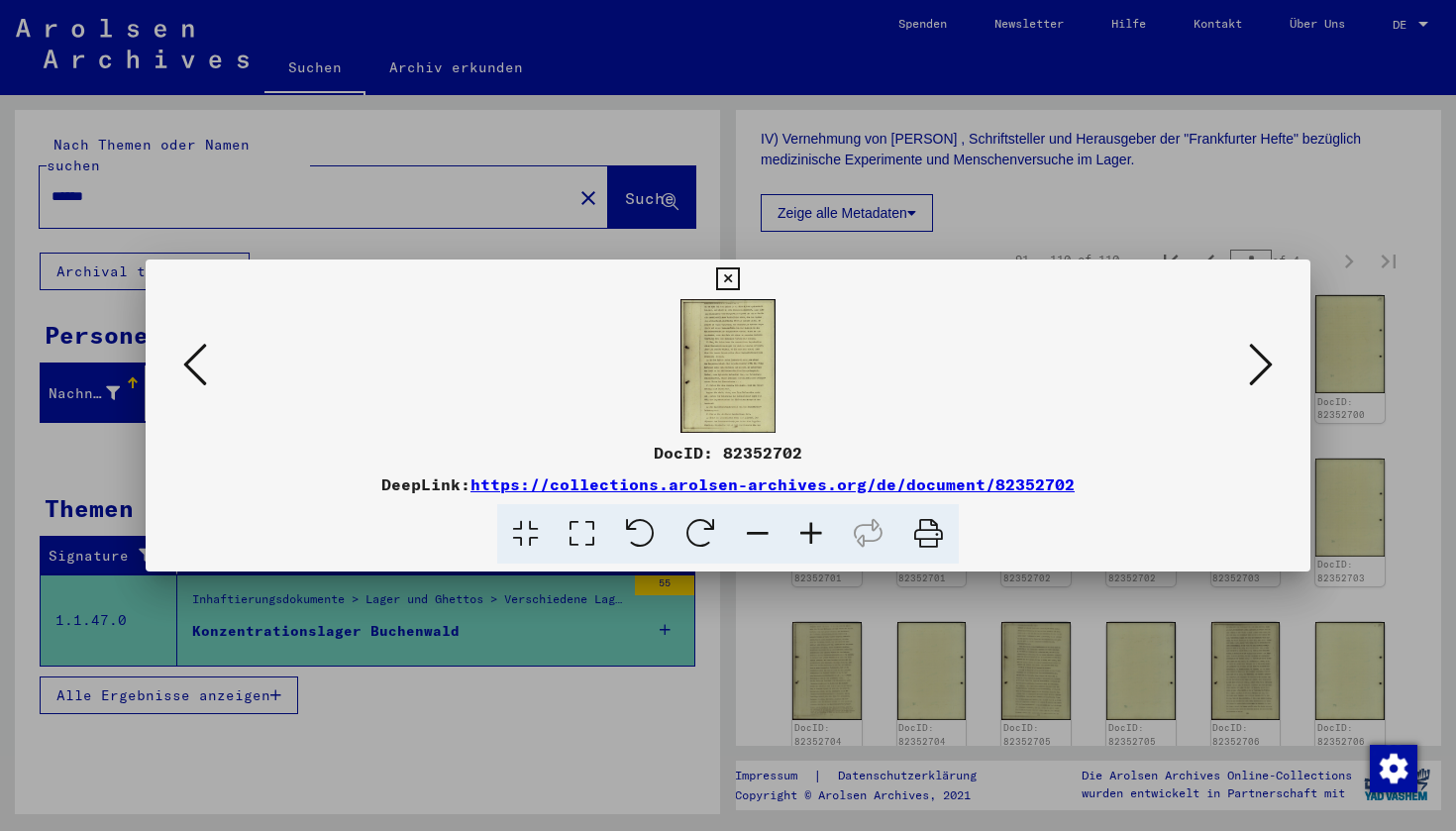 click at bounding box center (728, 365) 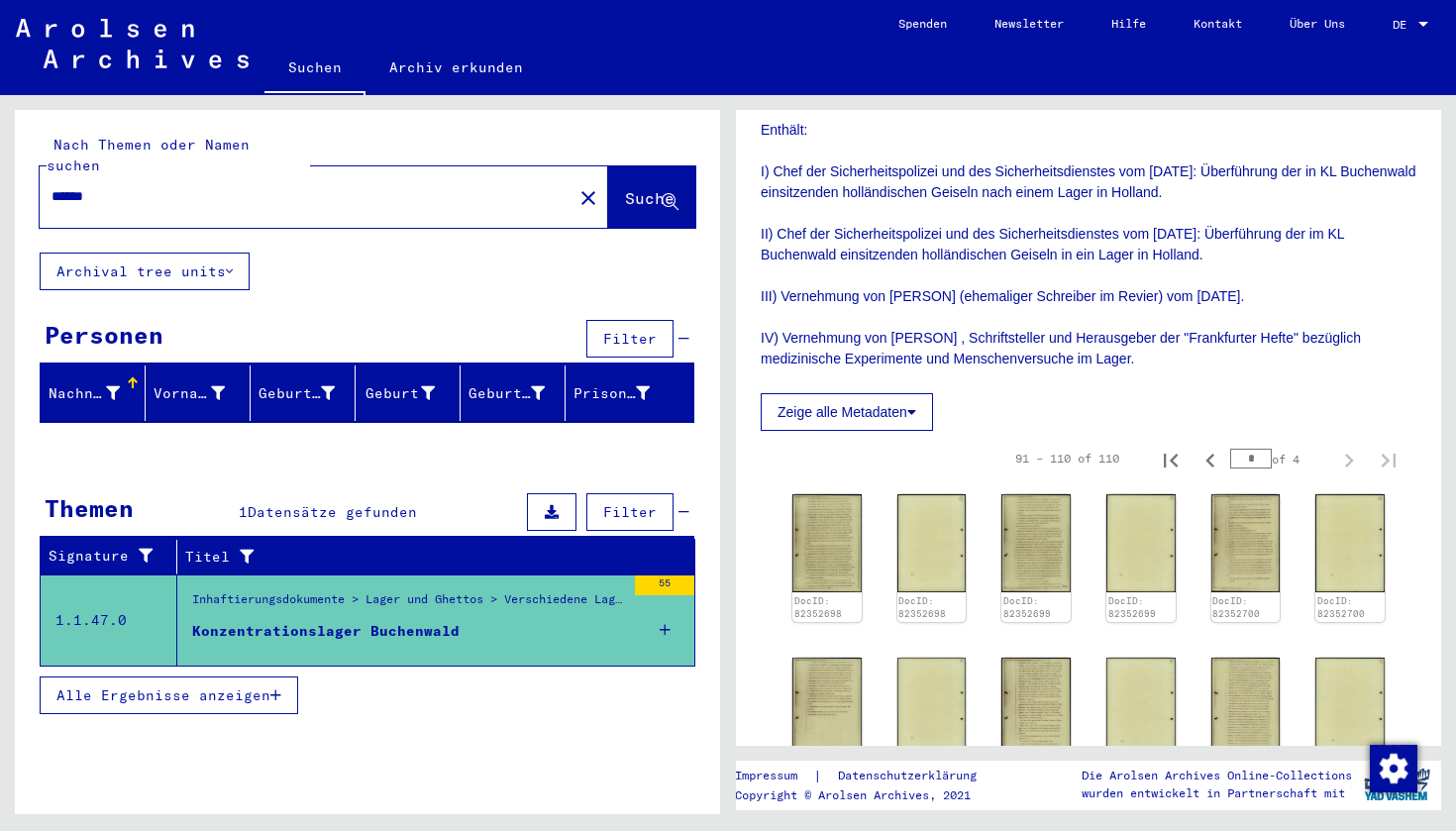 scroll, scrollTop: 276, scrollLeft: 0, axis: vertical 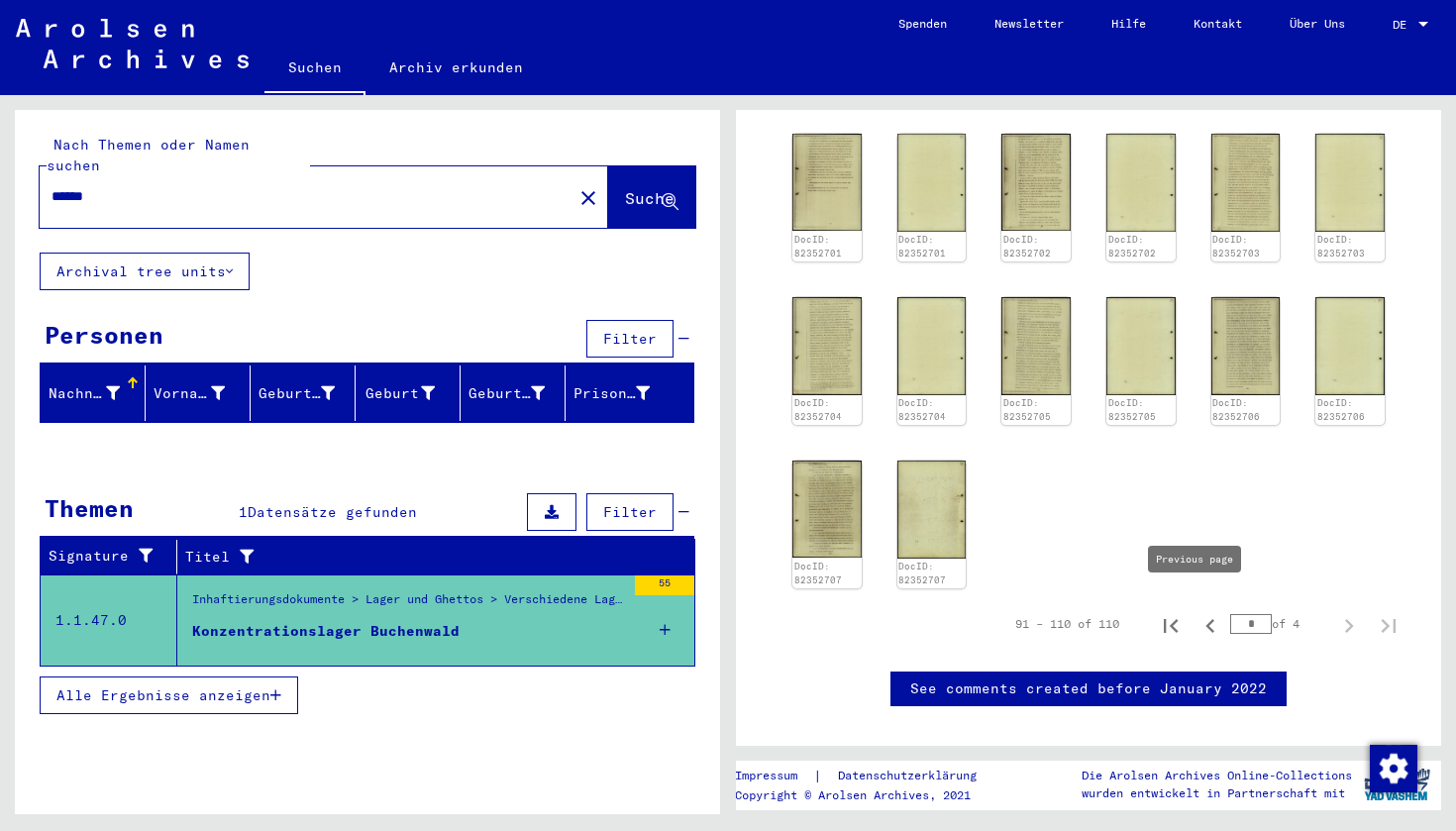 click 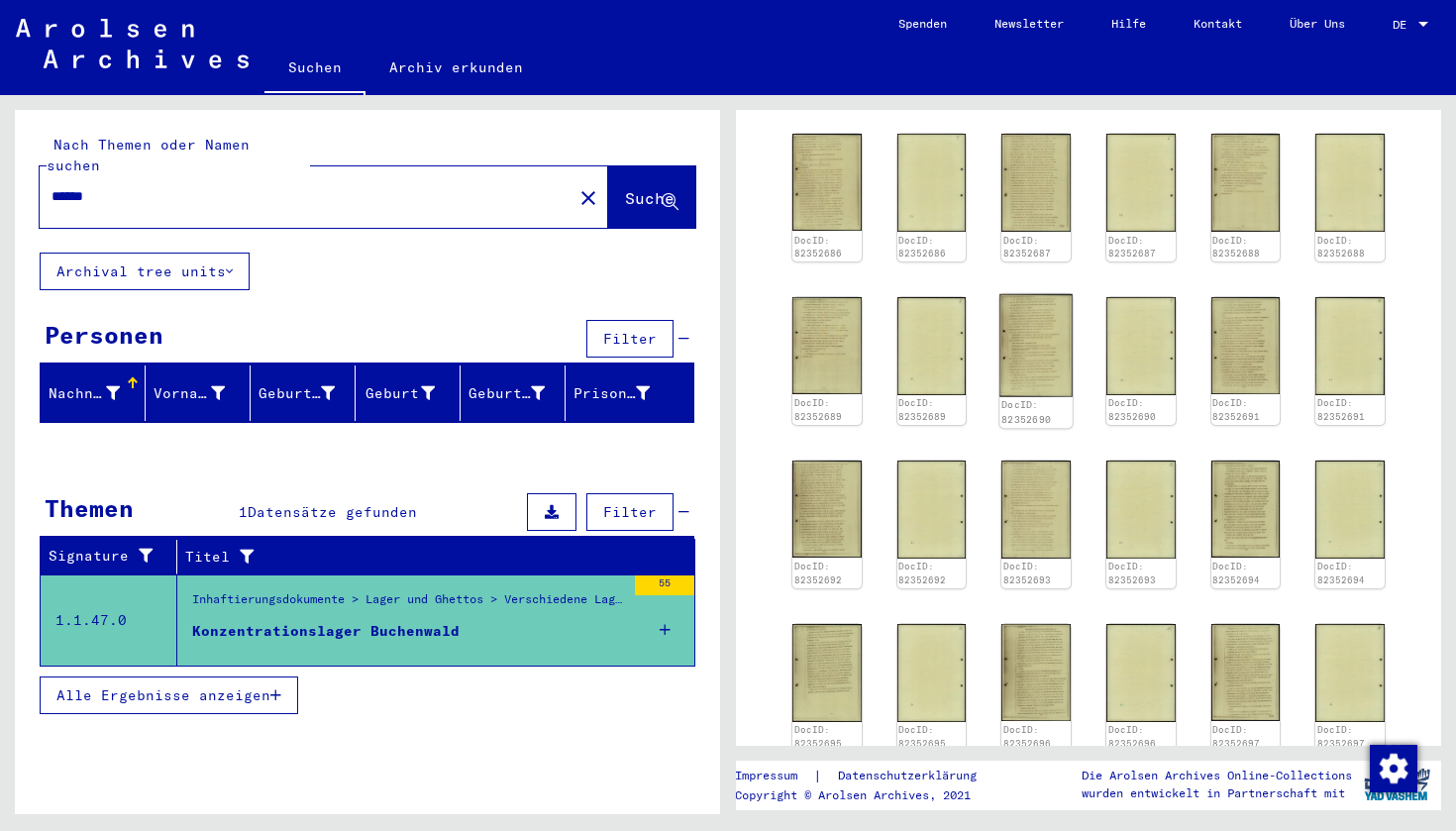 click 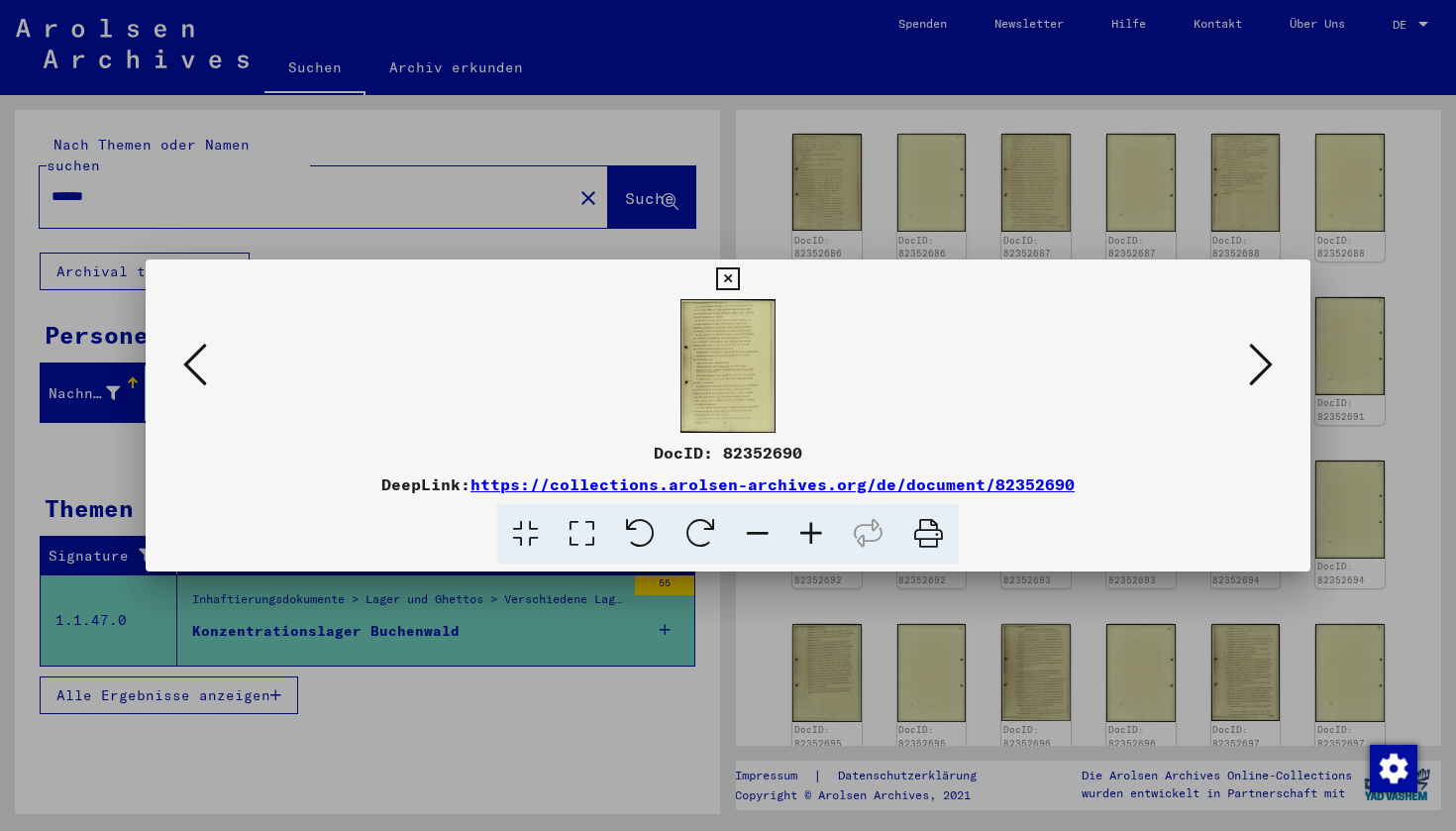 click at bounding box center [727, 279] 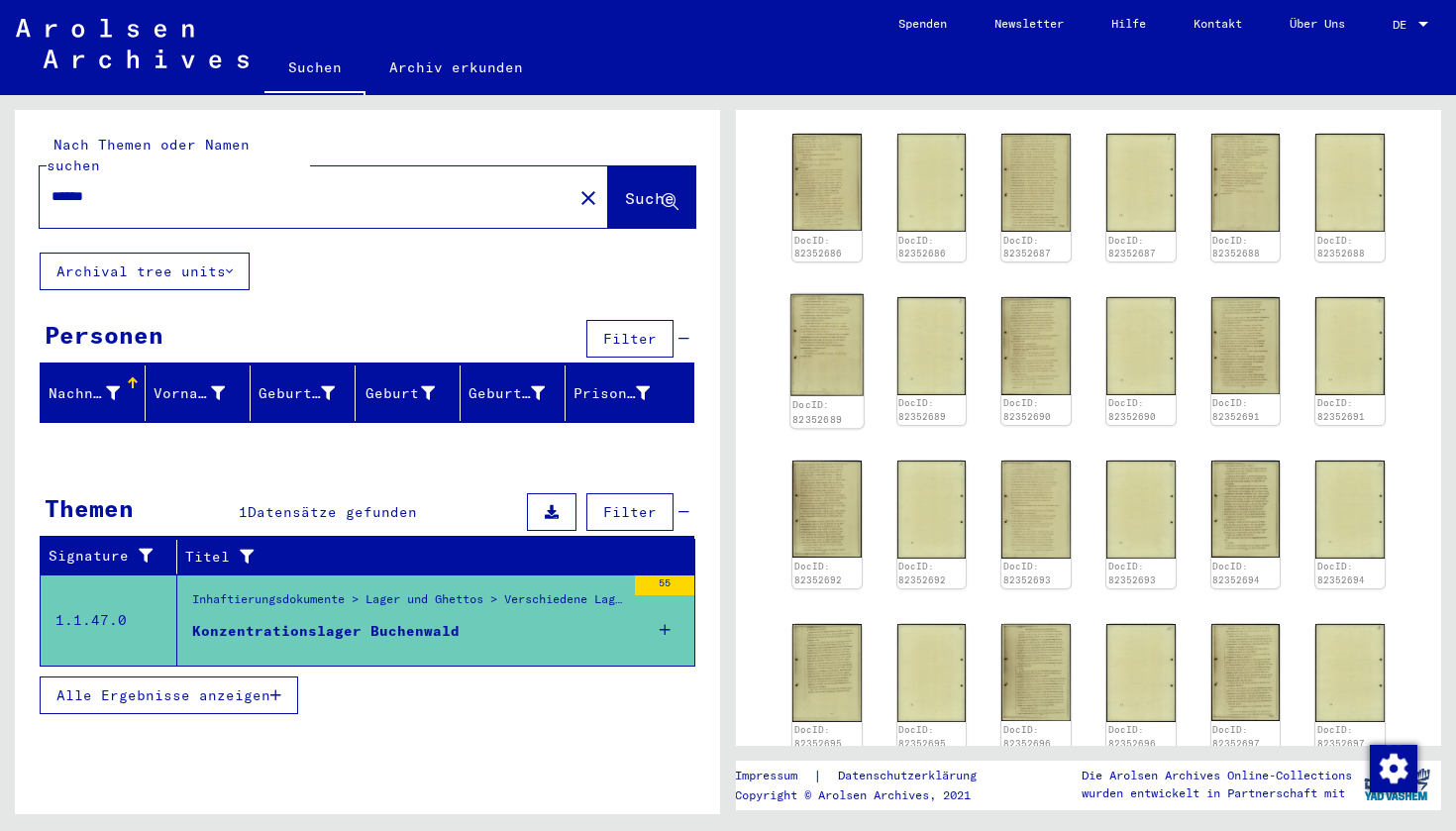 click 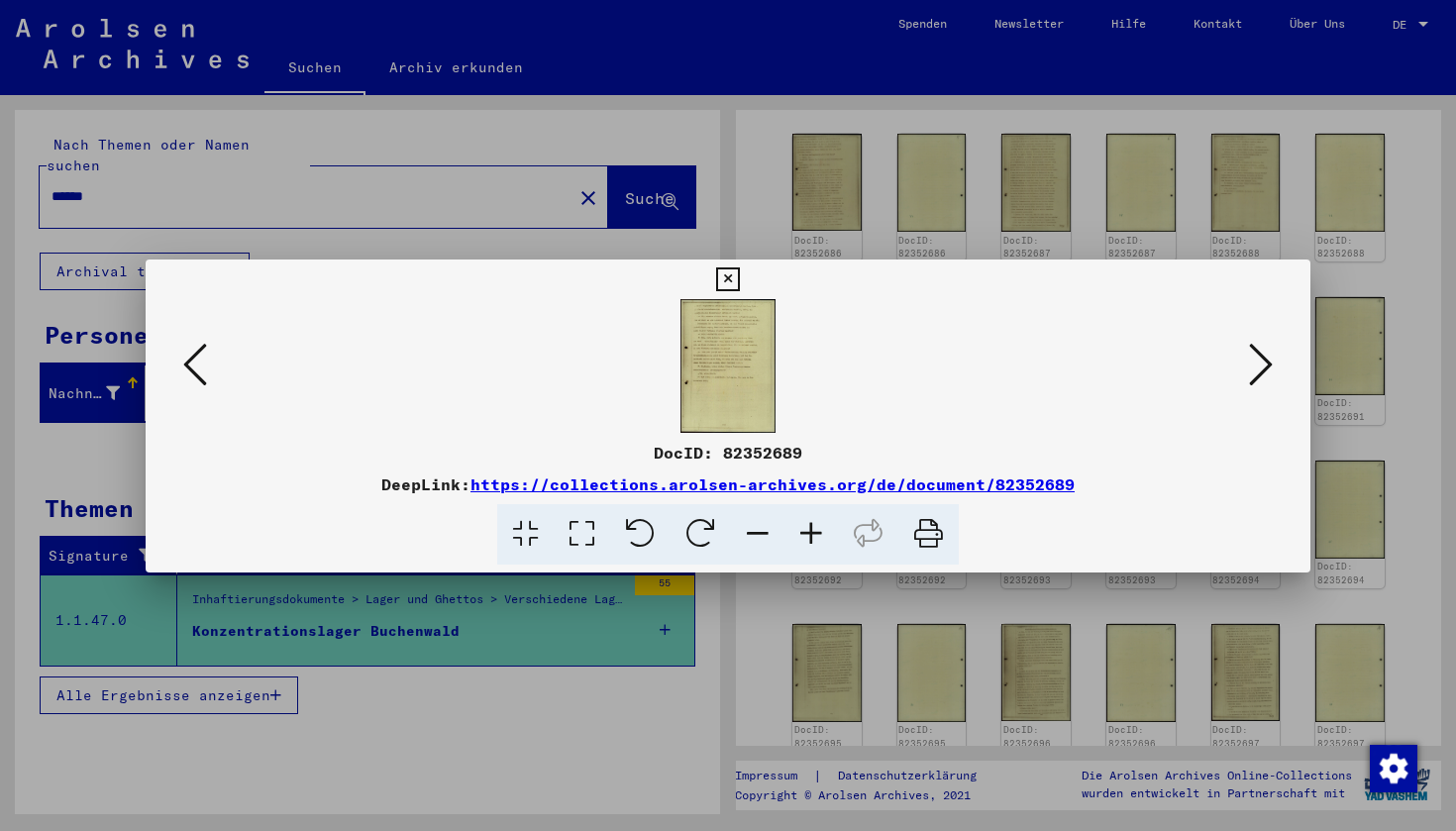 click at bounding box center [728, 365] 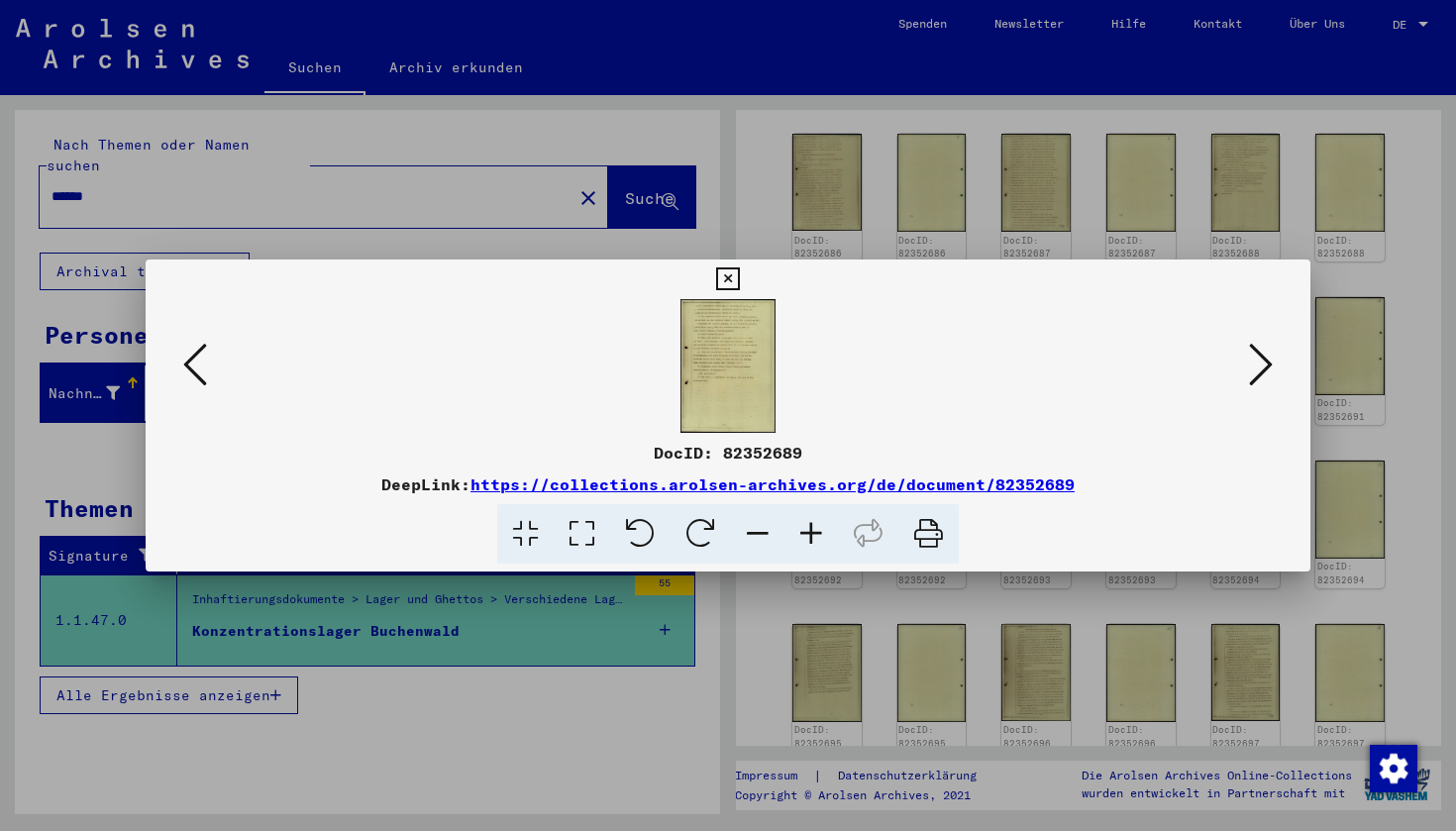 click at bounding box center (728, 365) 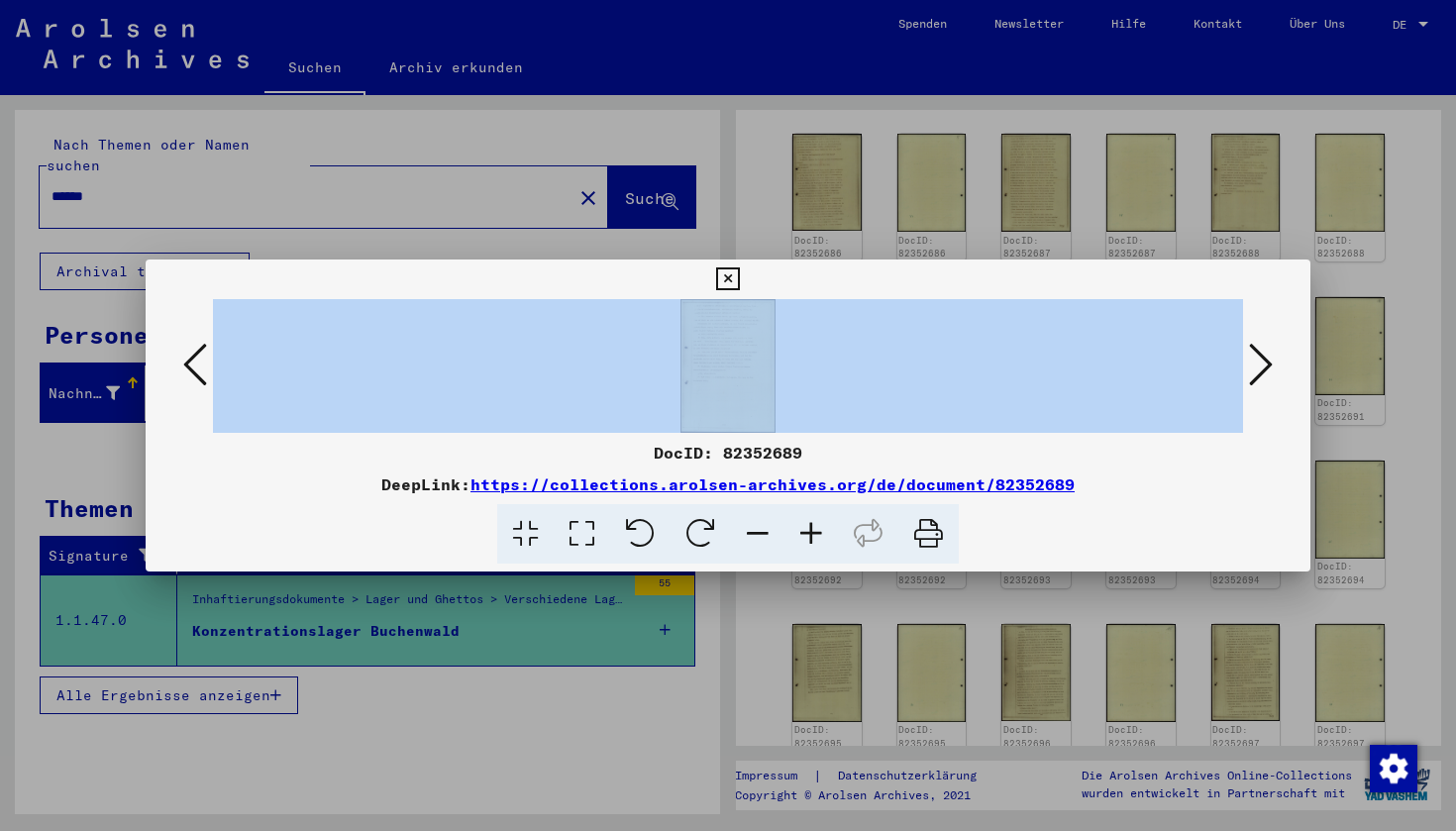 click at bounding box center [728, 365] 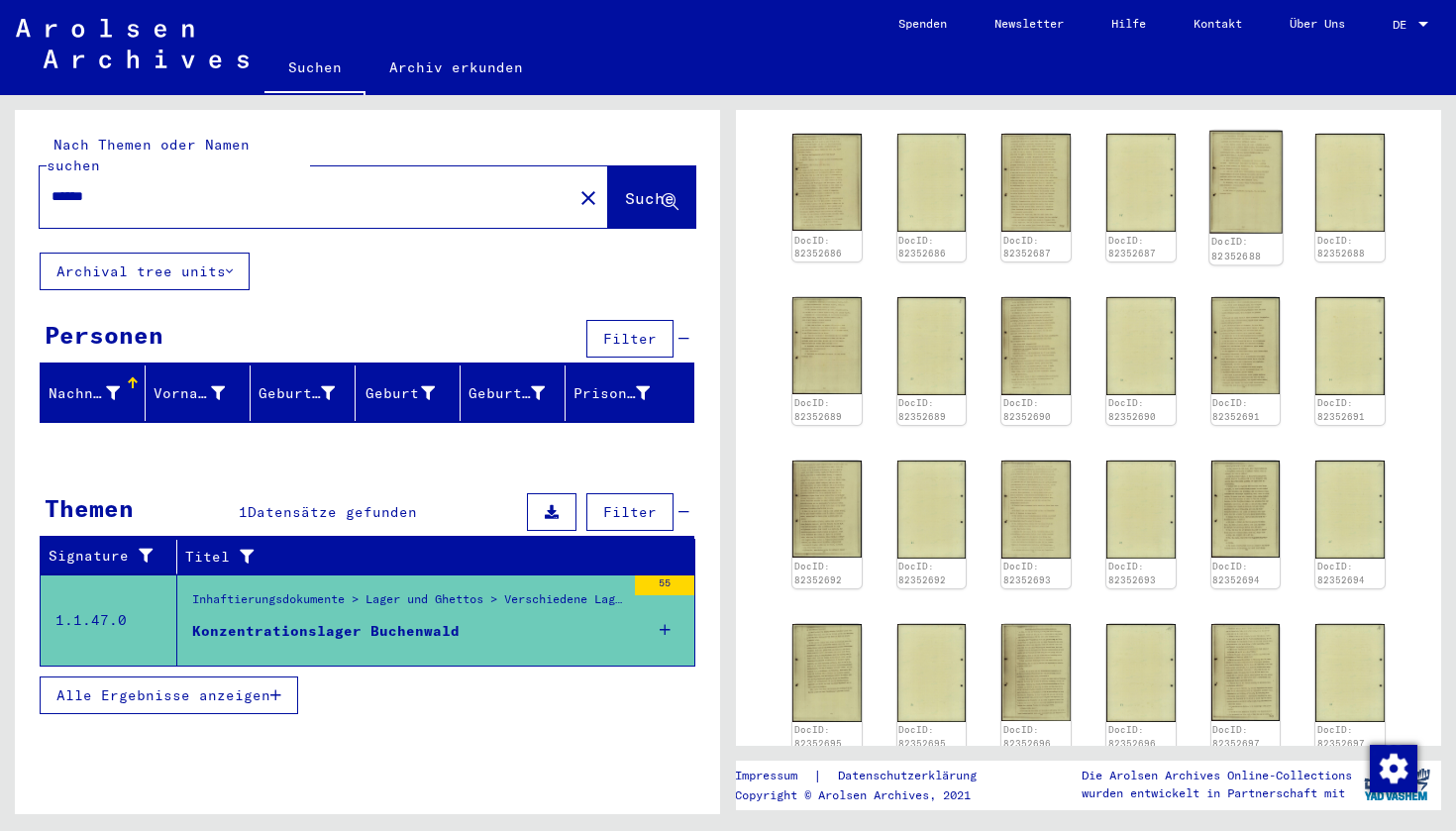 click 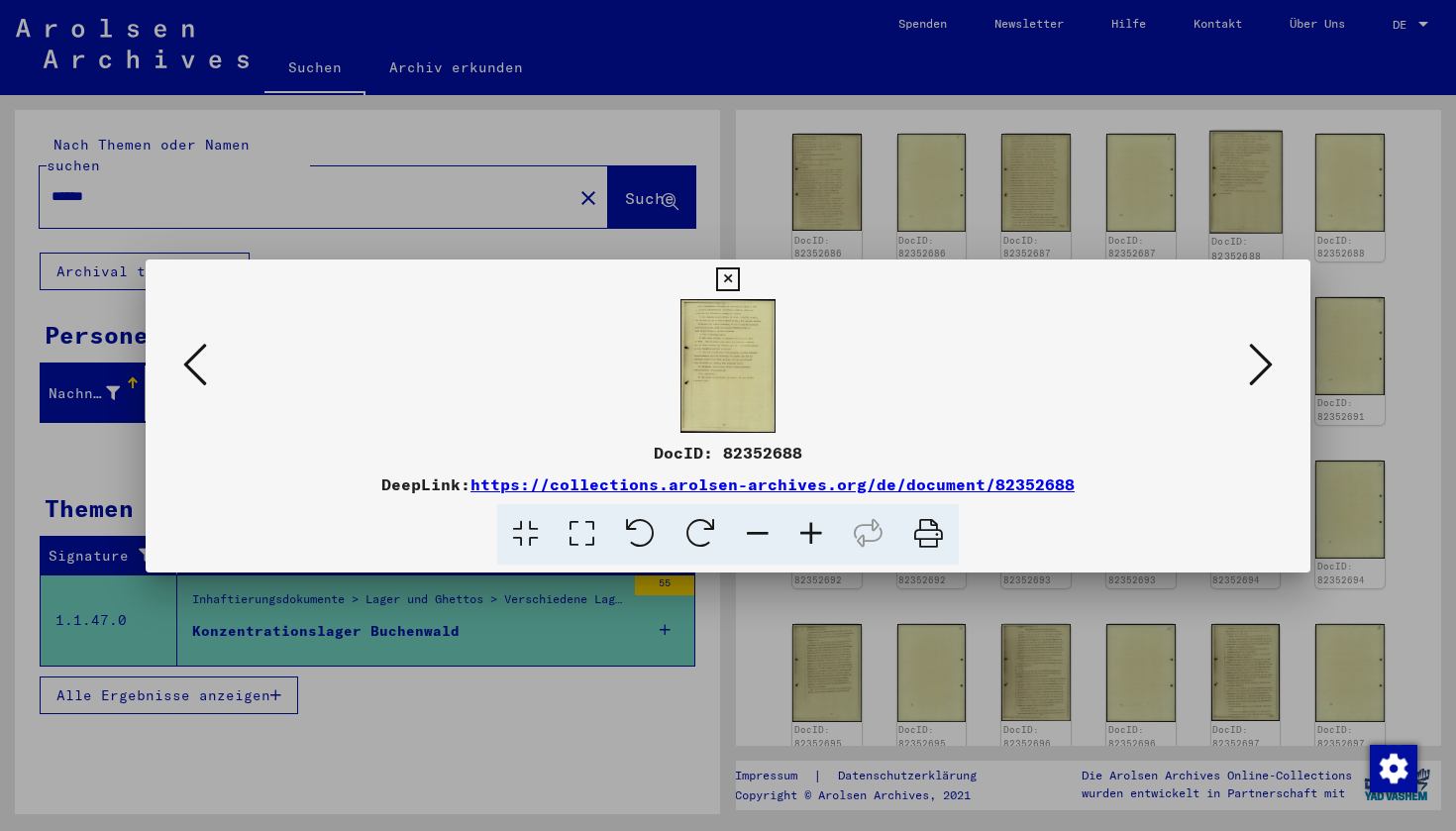 click at bounding box center (728, 415) 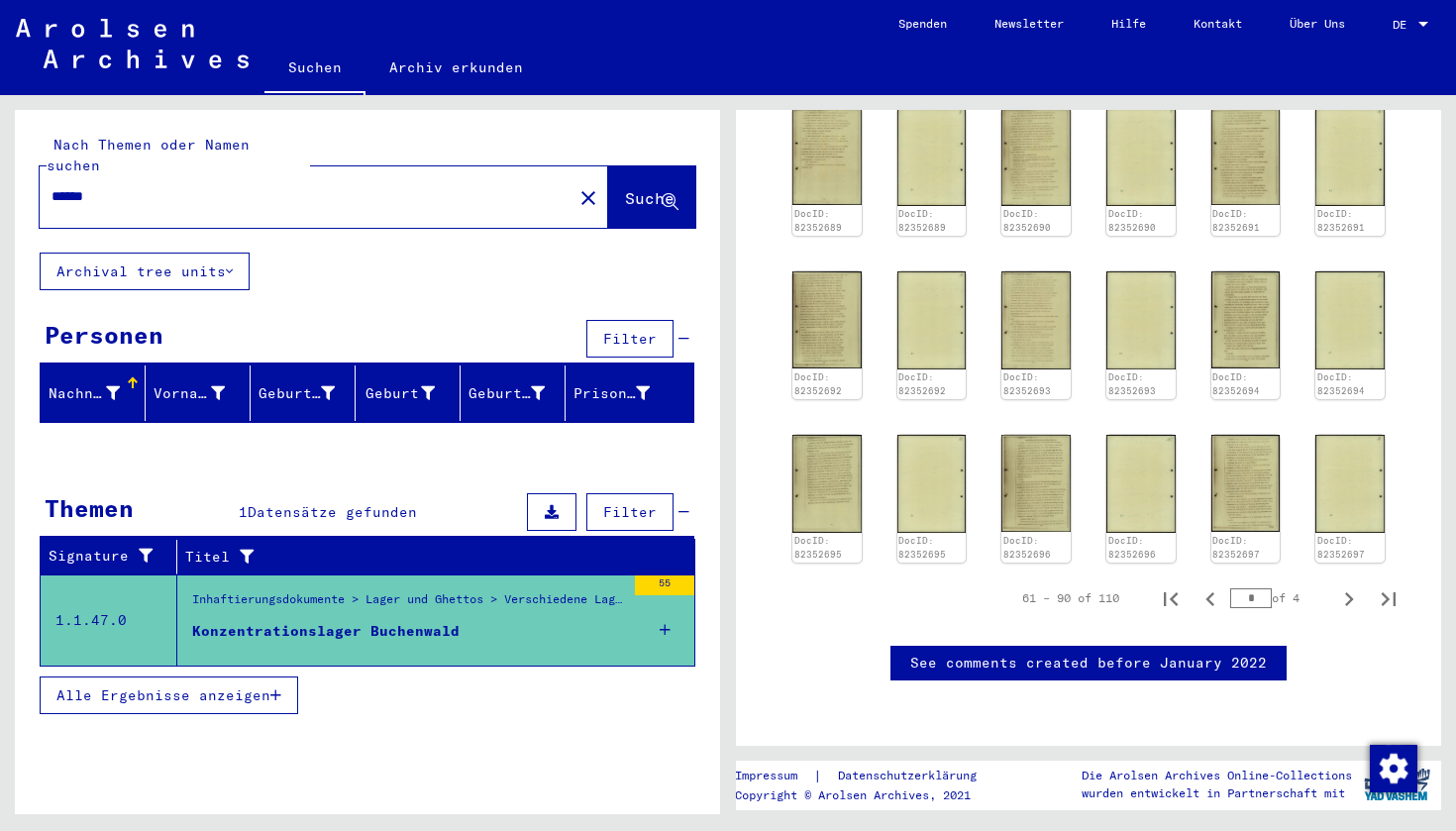 scroll, scrollTop: 1079, scrollLeft: 0, axis: vertical 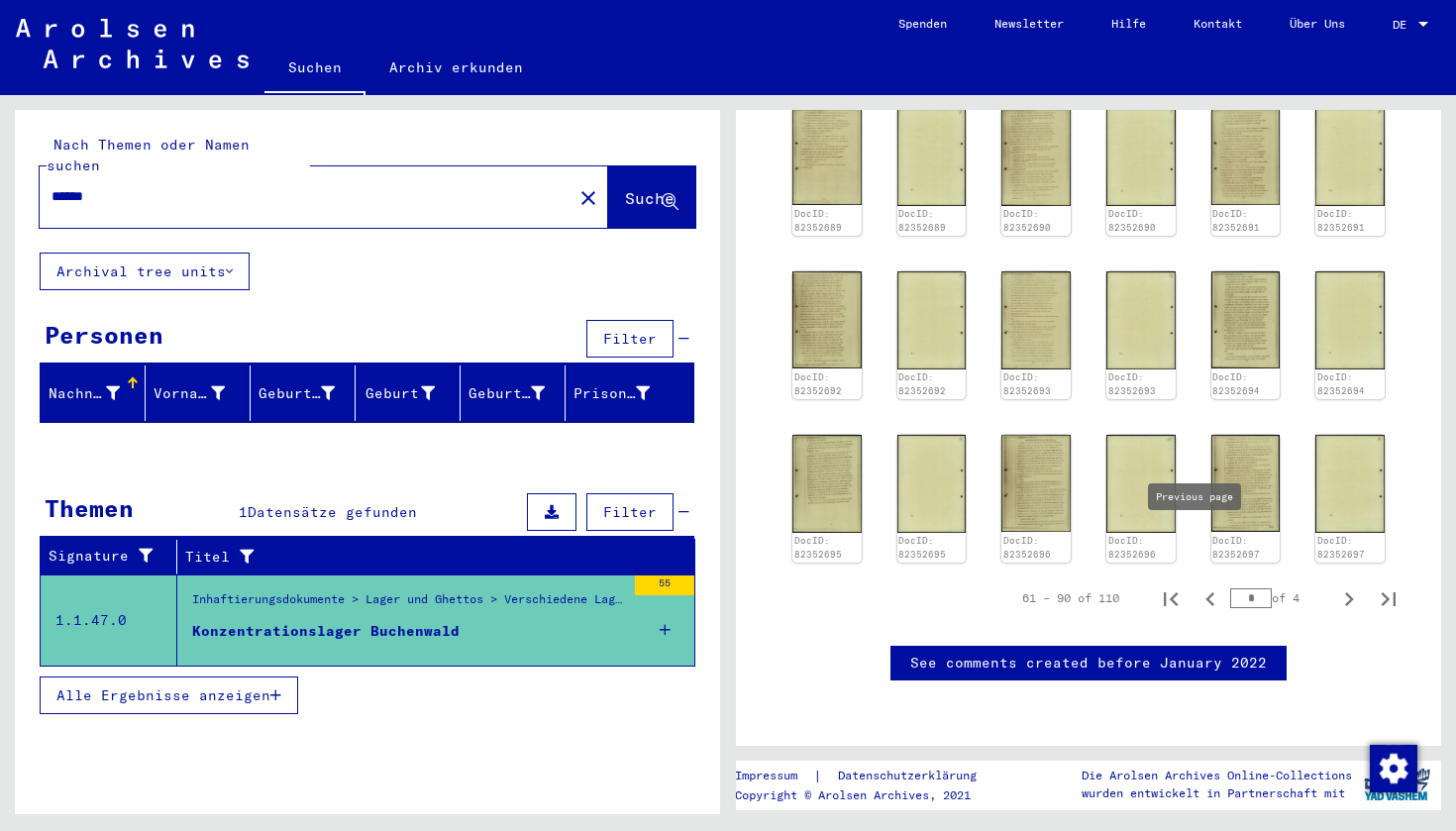 click 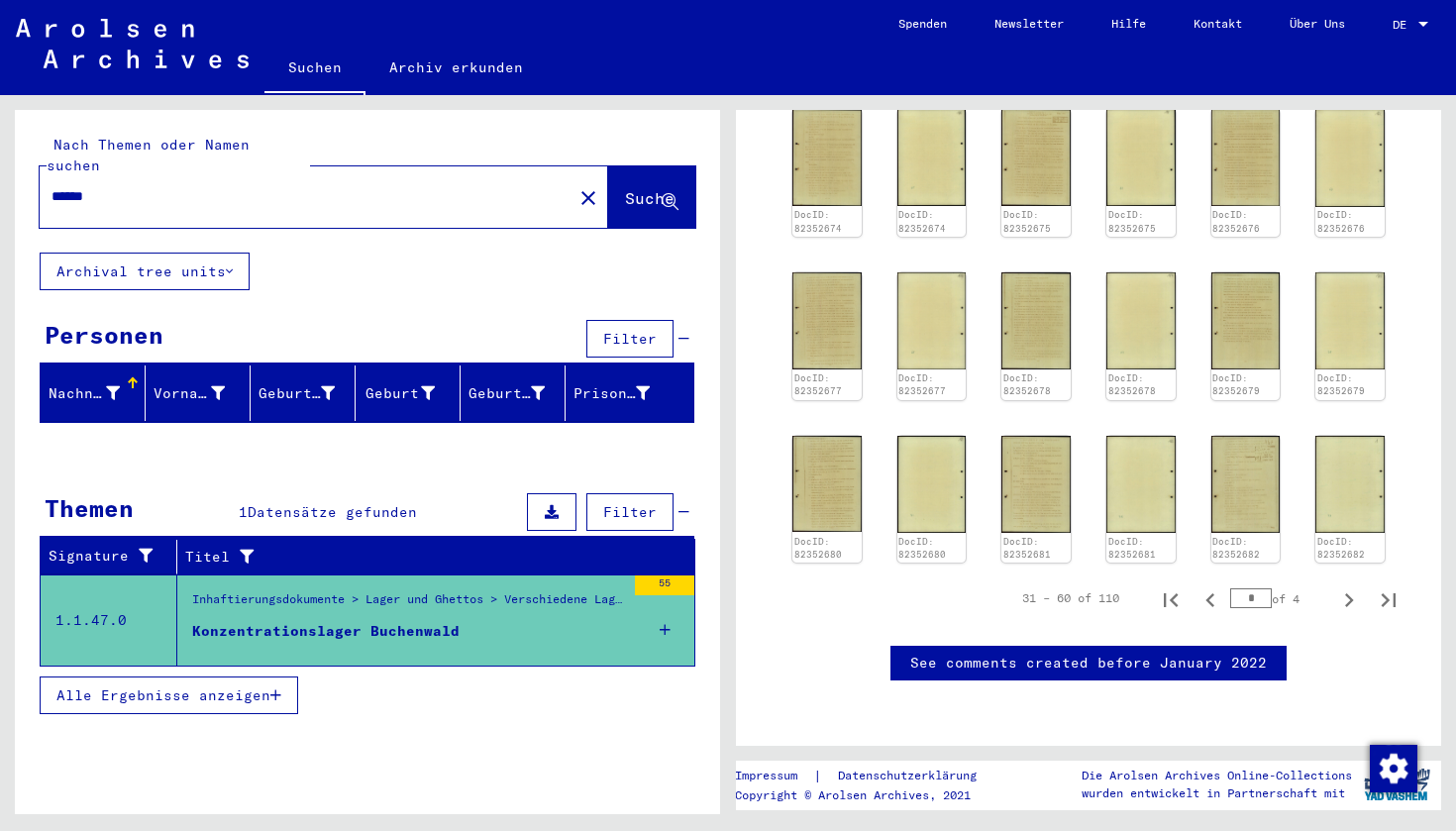 click 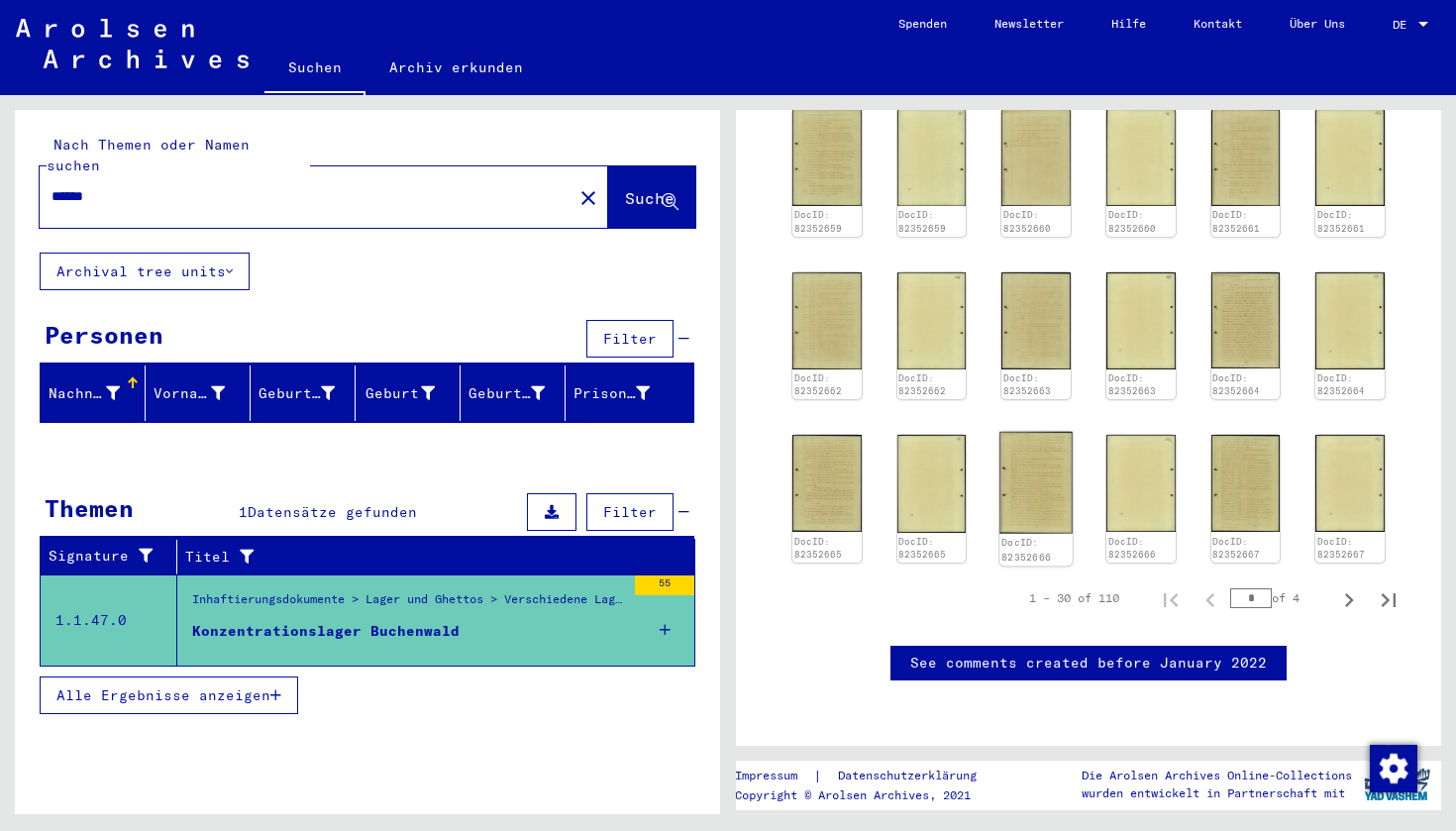 click 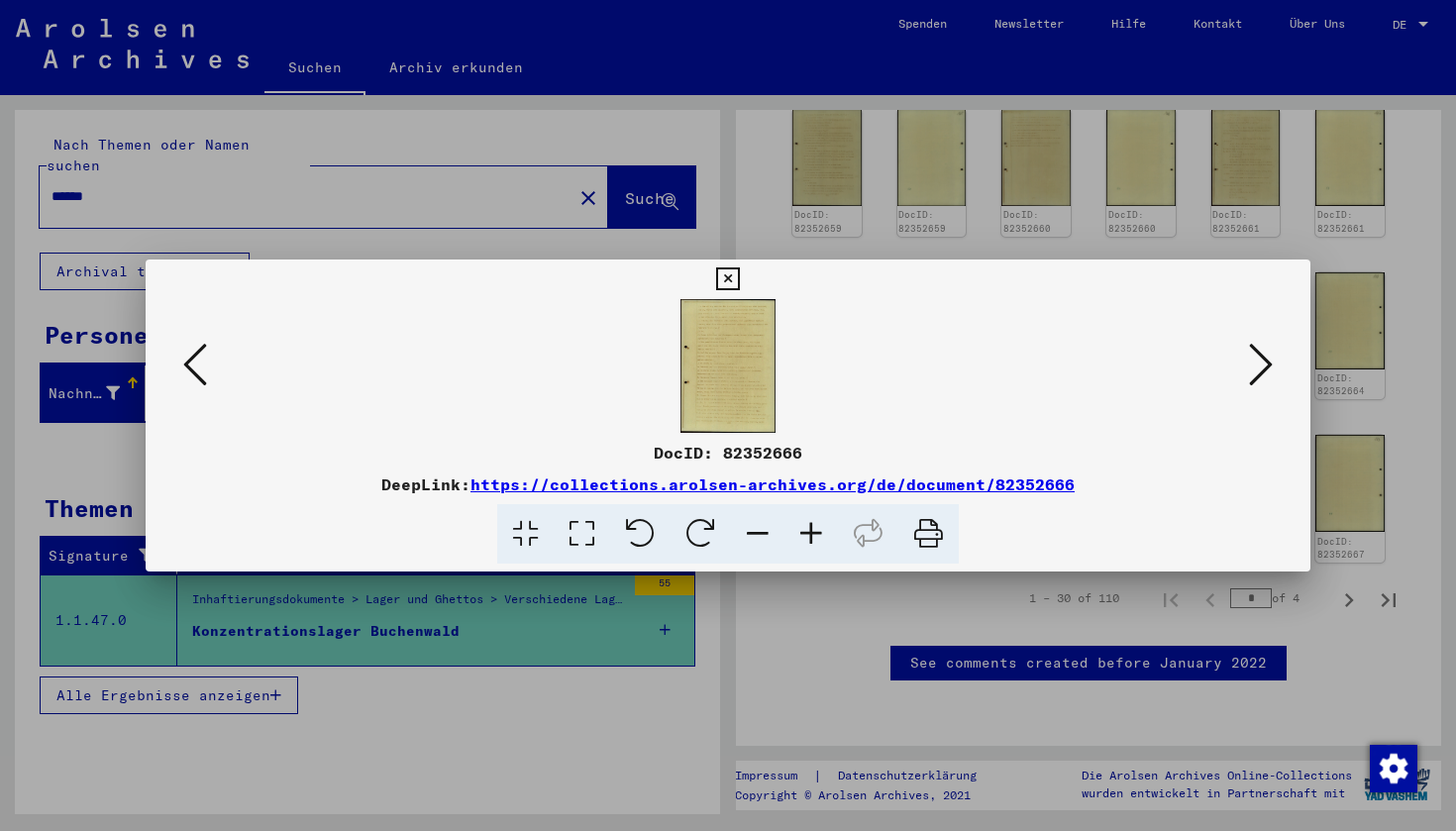 click at bounding box center [811, 534] 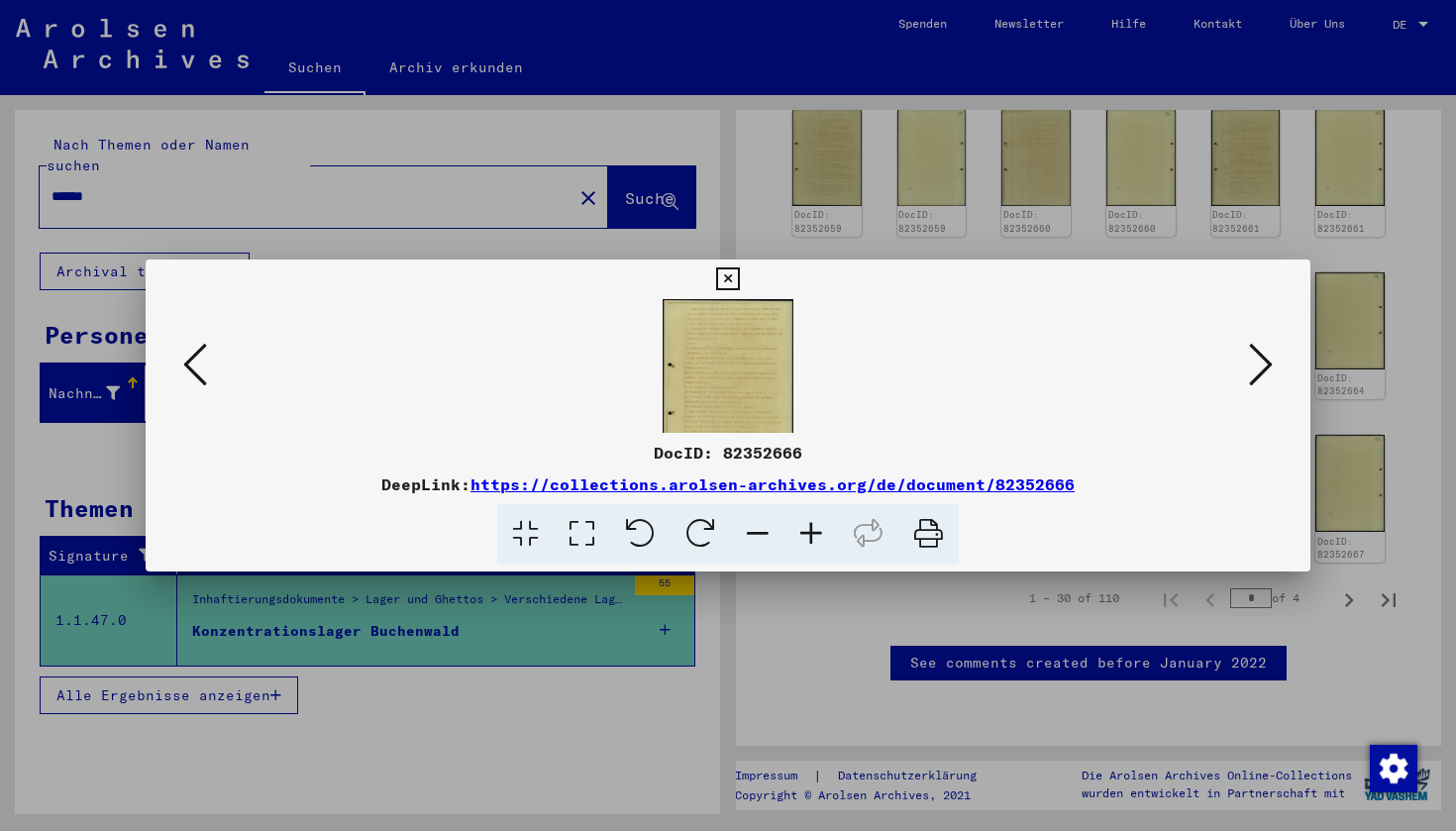 click at bounding box center [811, 534] 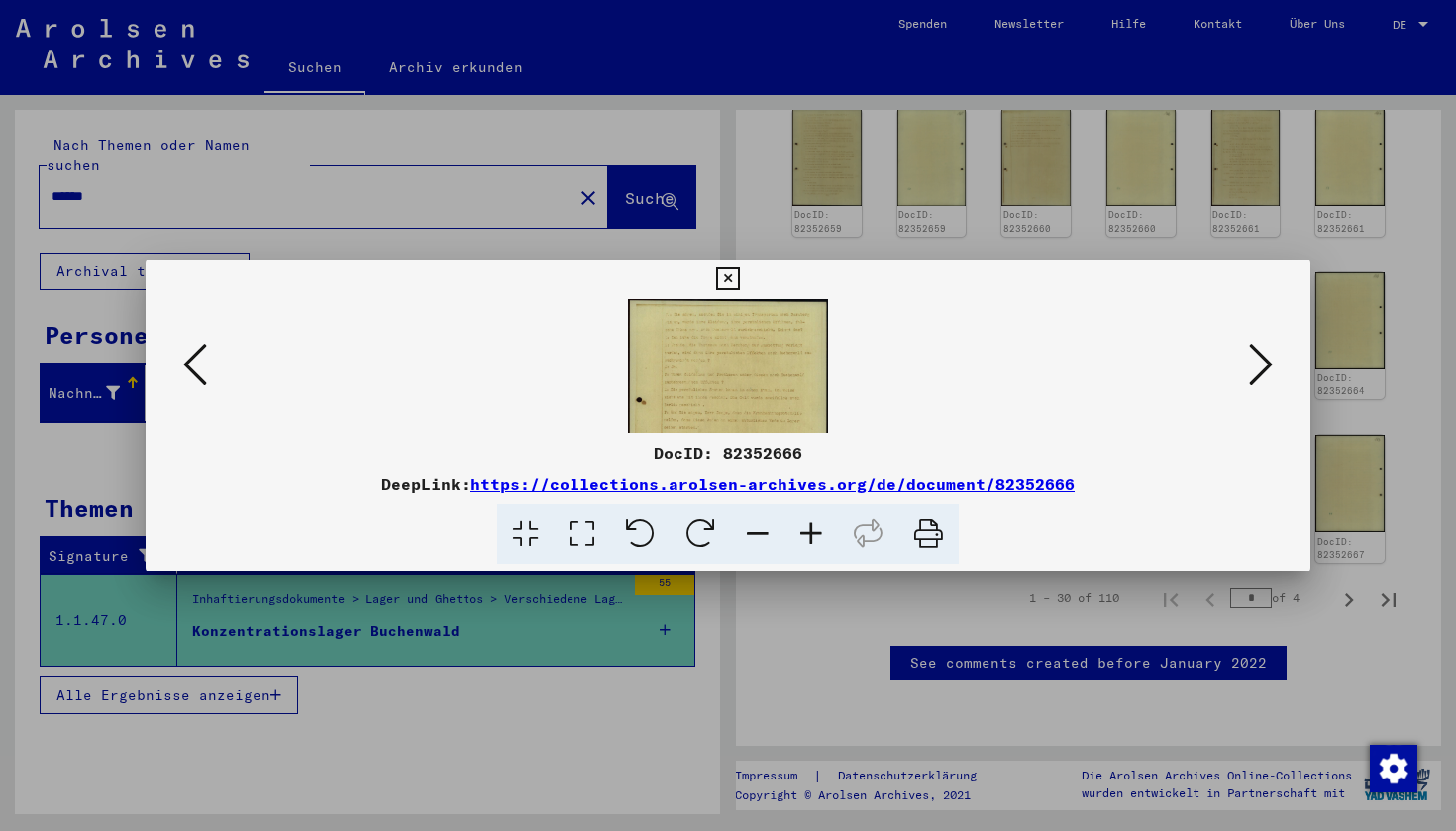 click at bounding box center [811, 534] 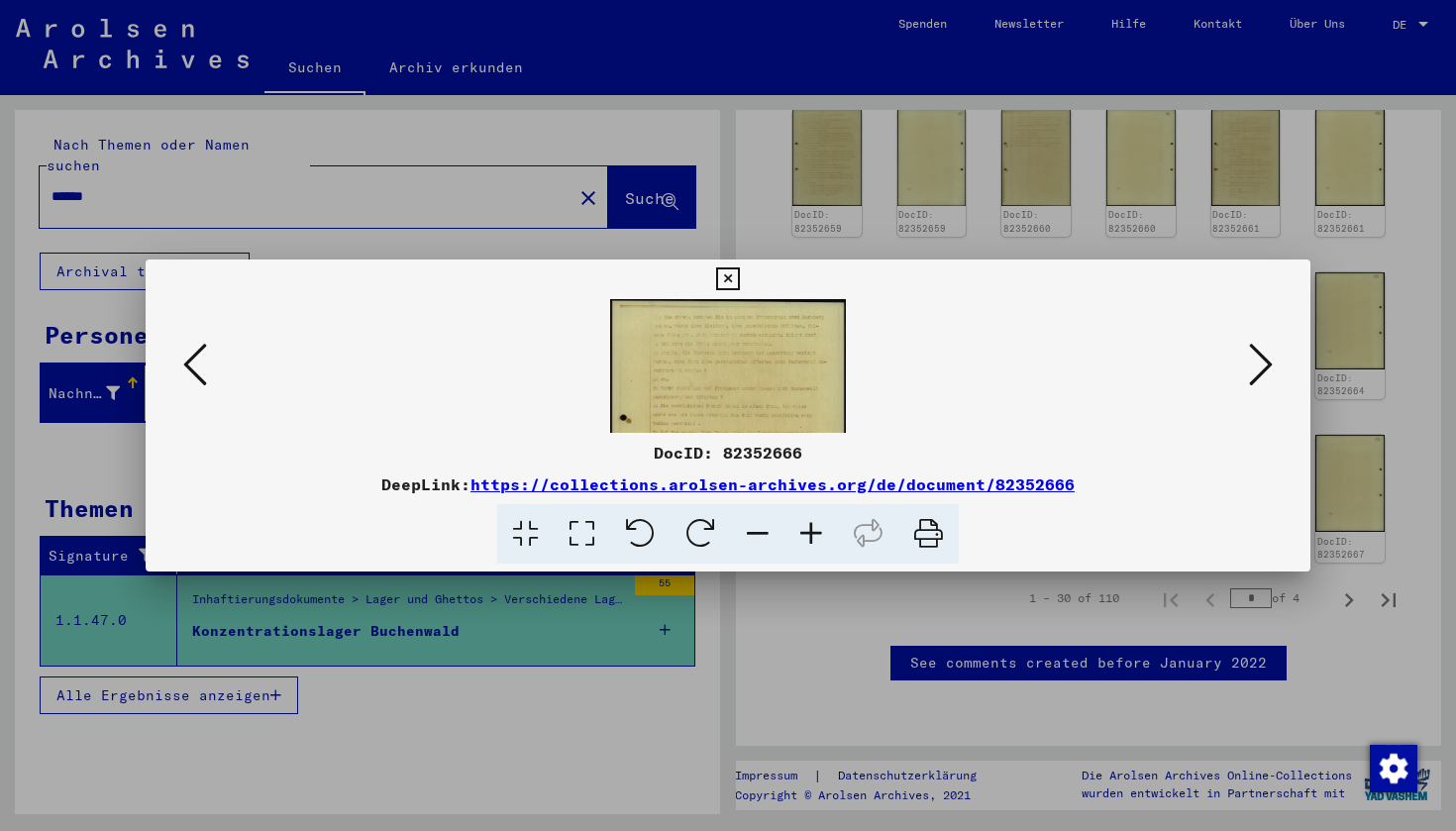 click at bounding box center [727, 279] 